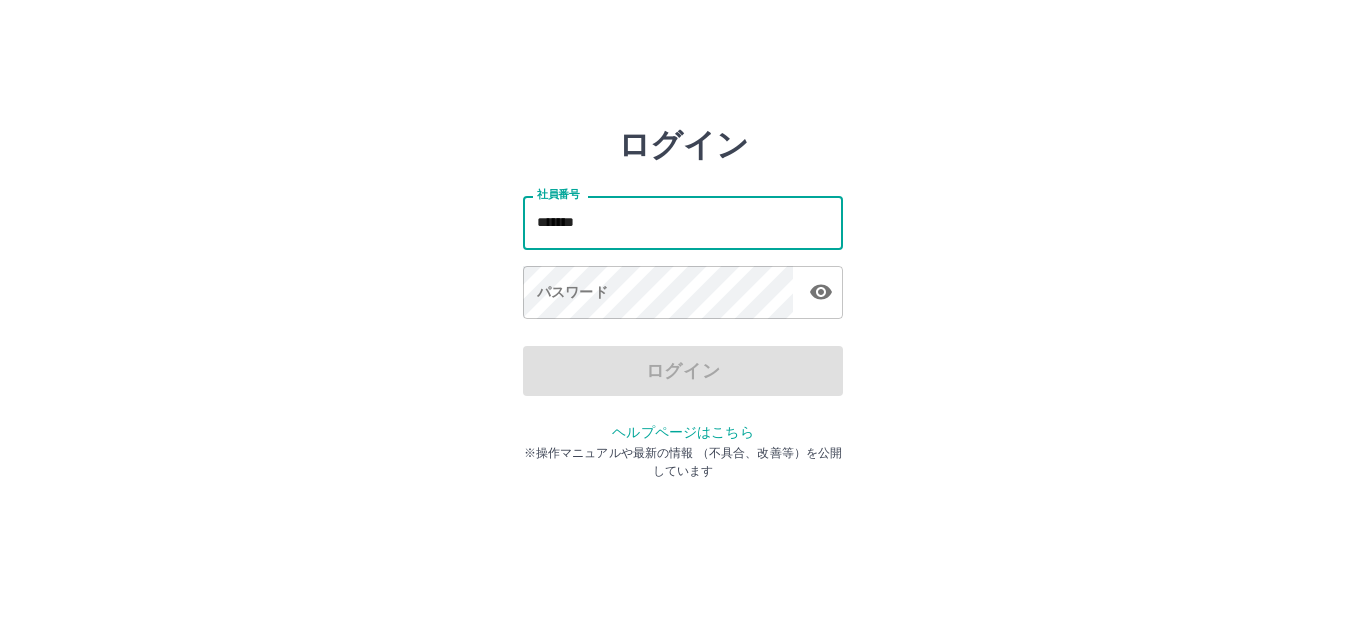 scroll, scrollTop: 0, scrollLeft: 0, axis: both 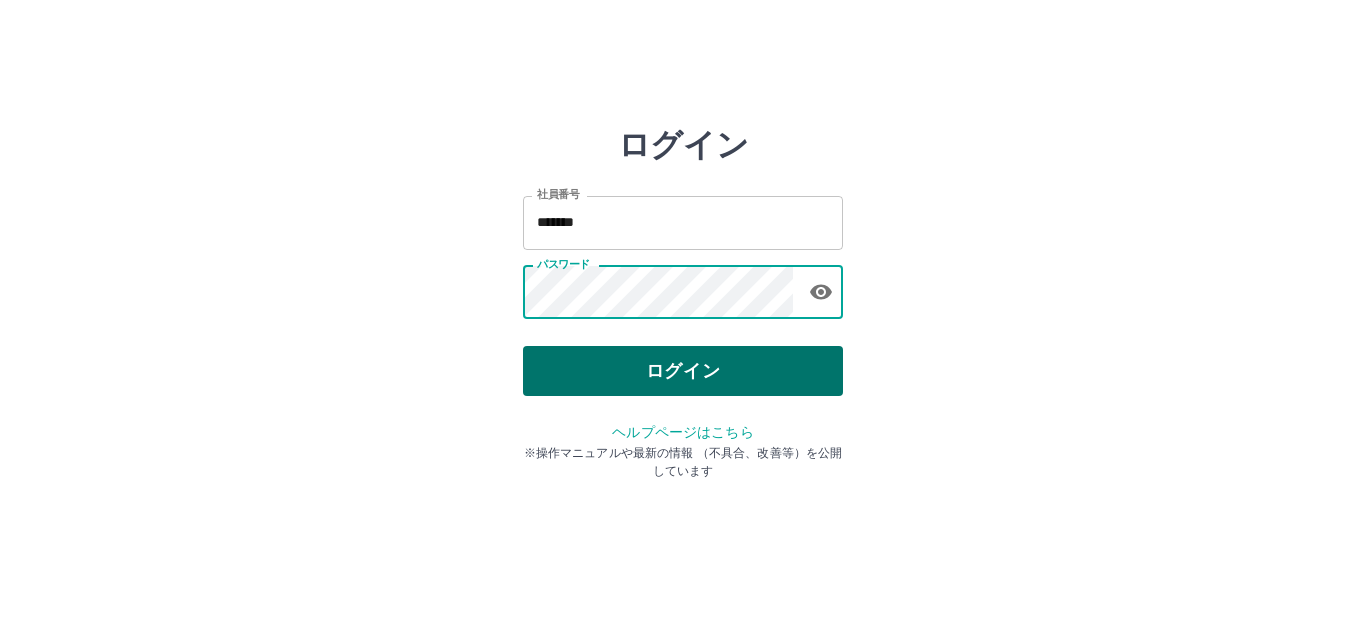 click on "ログイン" at bounding box center [683, 371] 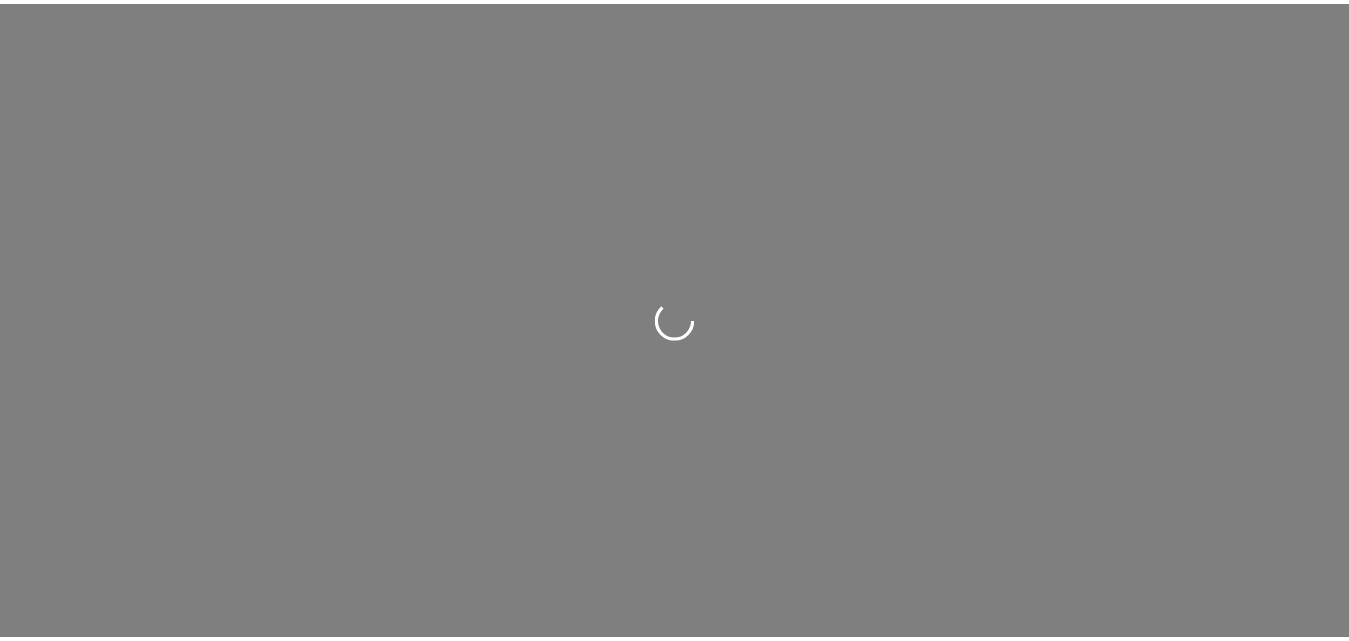 scroll, scrollTop: 0, scrollLeft: 0, axis: both 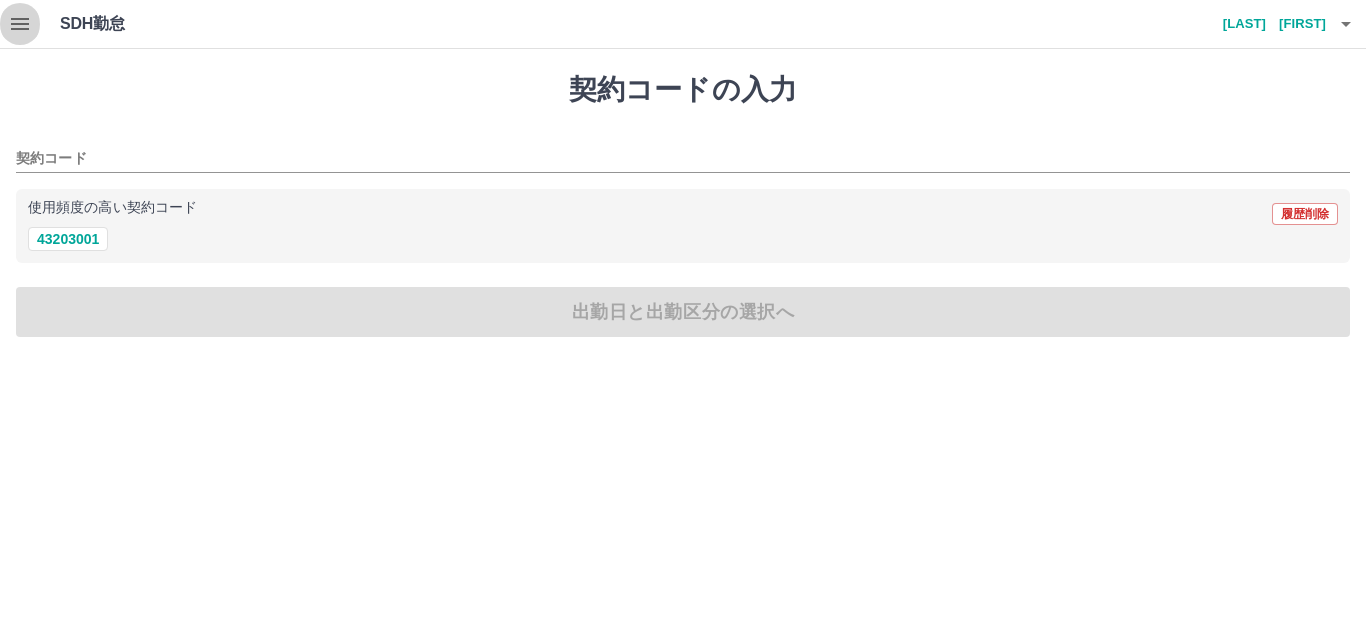 click 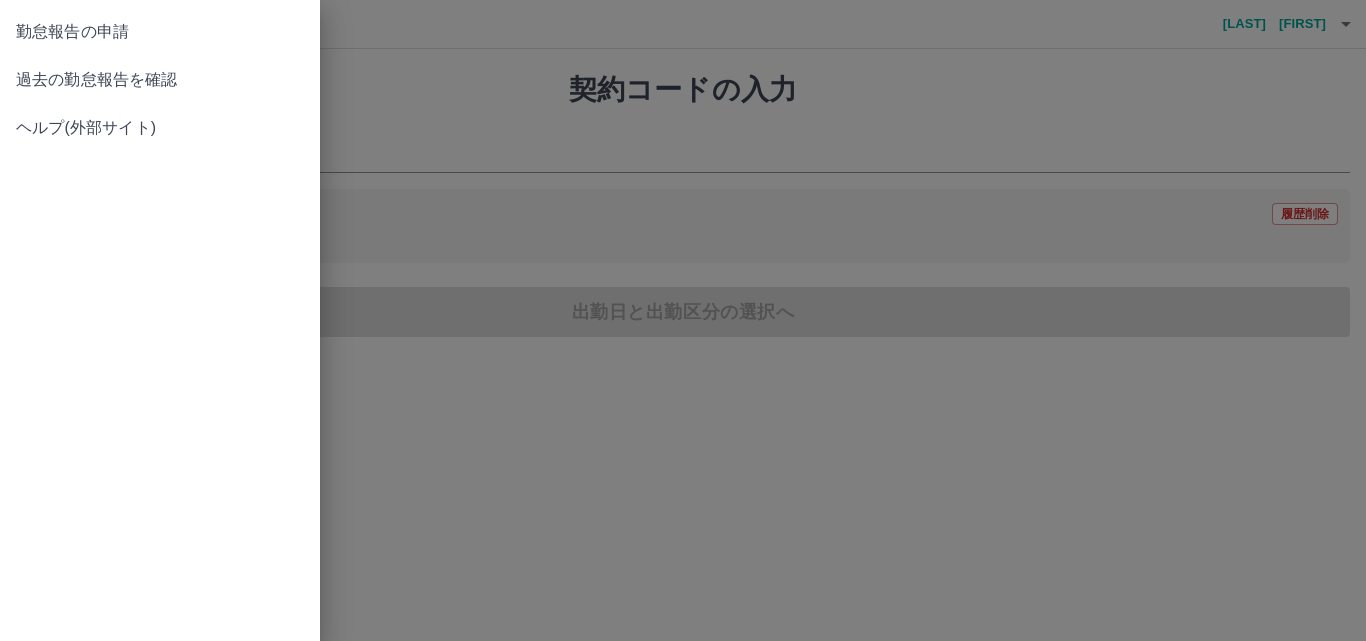 click on "過去の勤怠報告を確認" at bounding box center [160, 80] 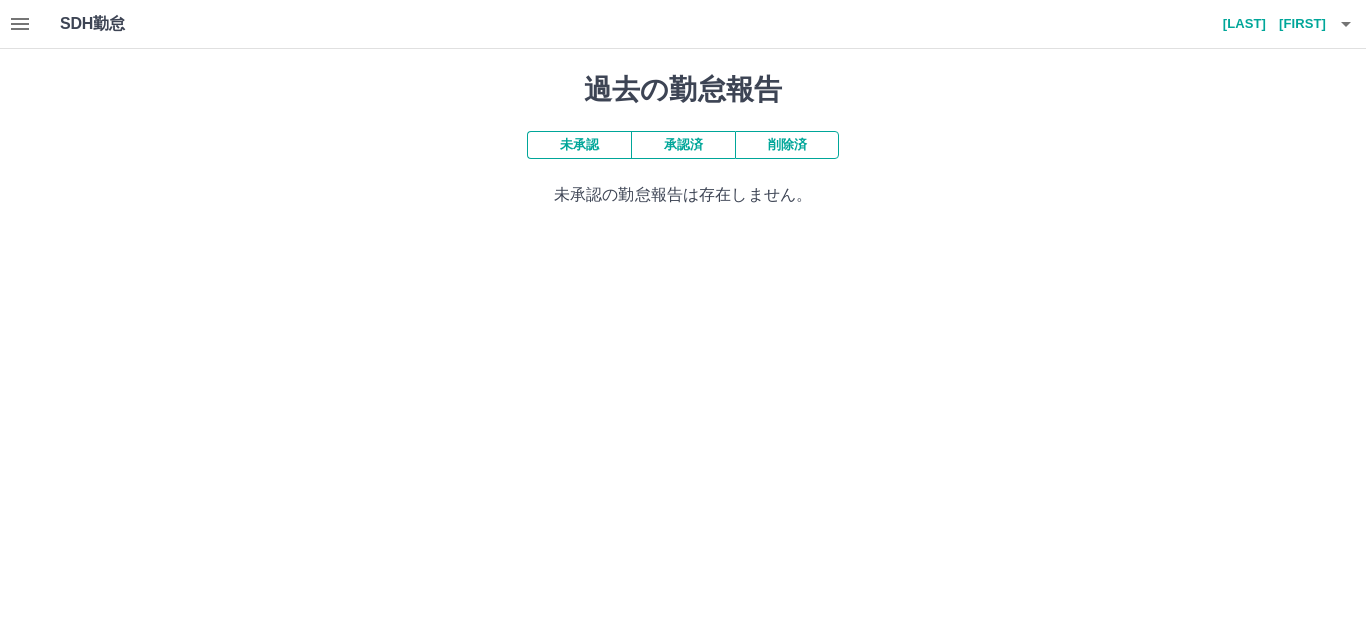 click on "承認済" at bounding box center (683, 145) 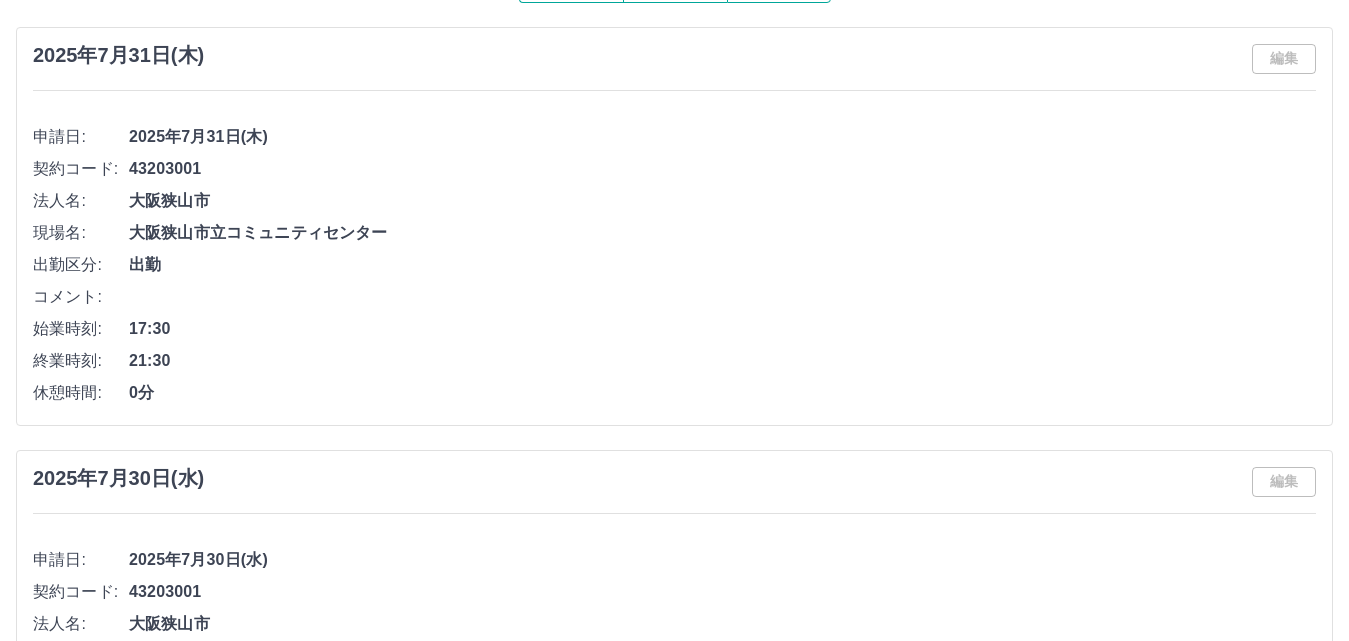 scroll, scrollTop: 0, scrollLeft: 0, axis: both 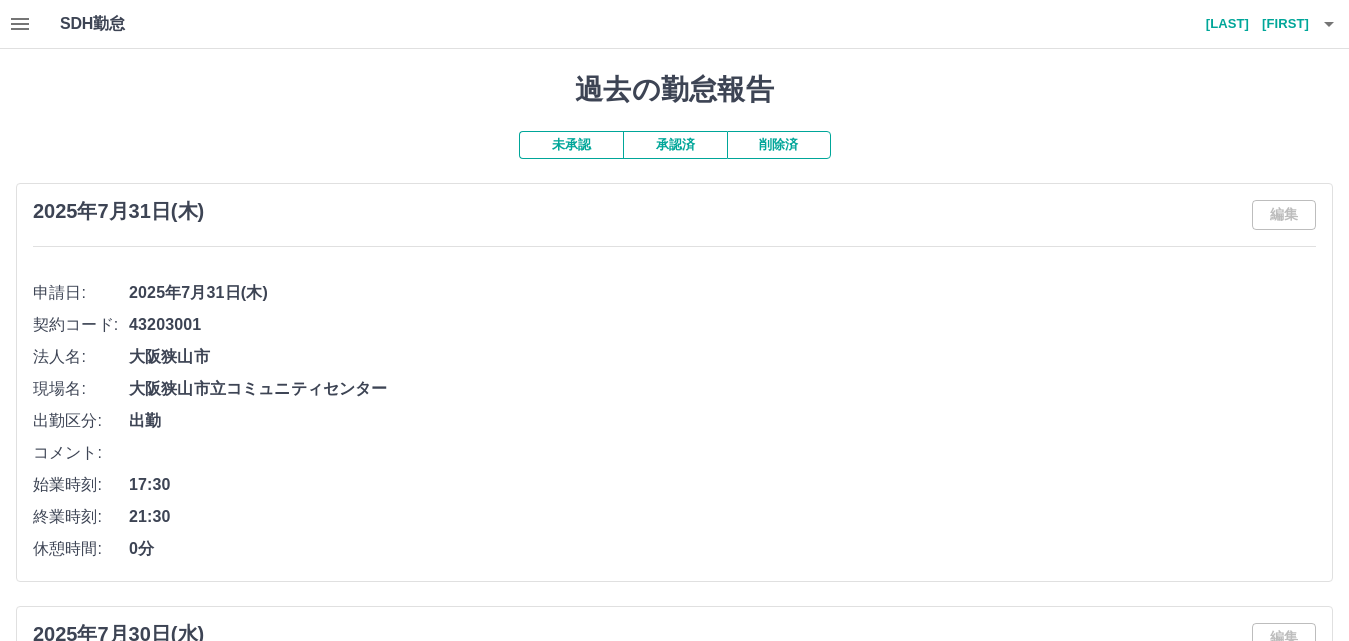 click 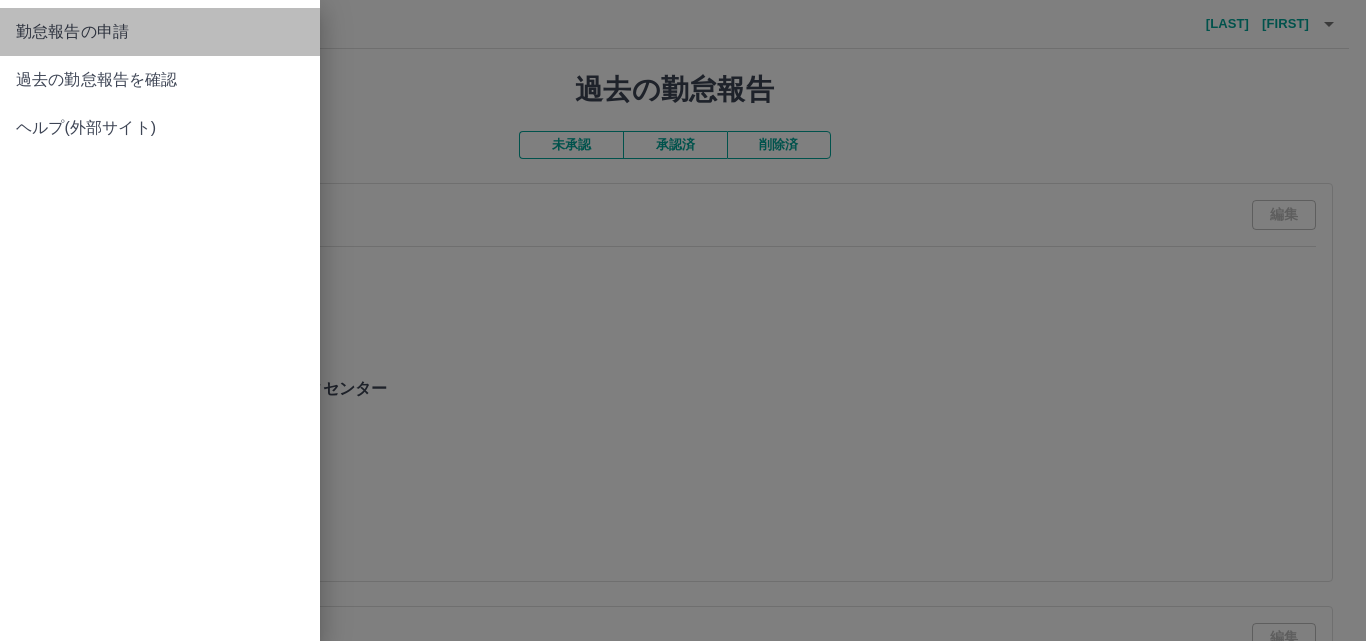click on "勤怠報告の申請" at bounding box center [160, 32] 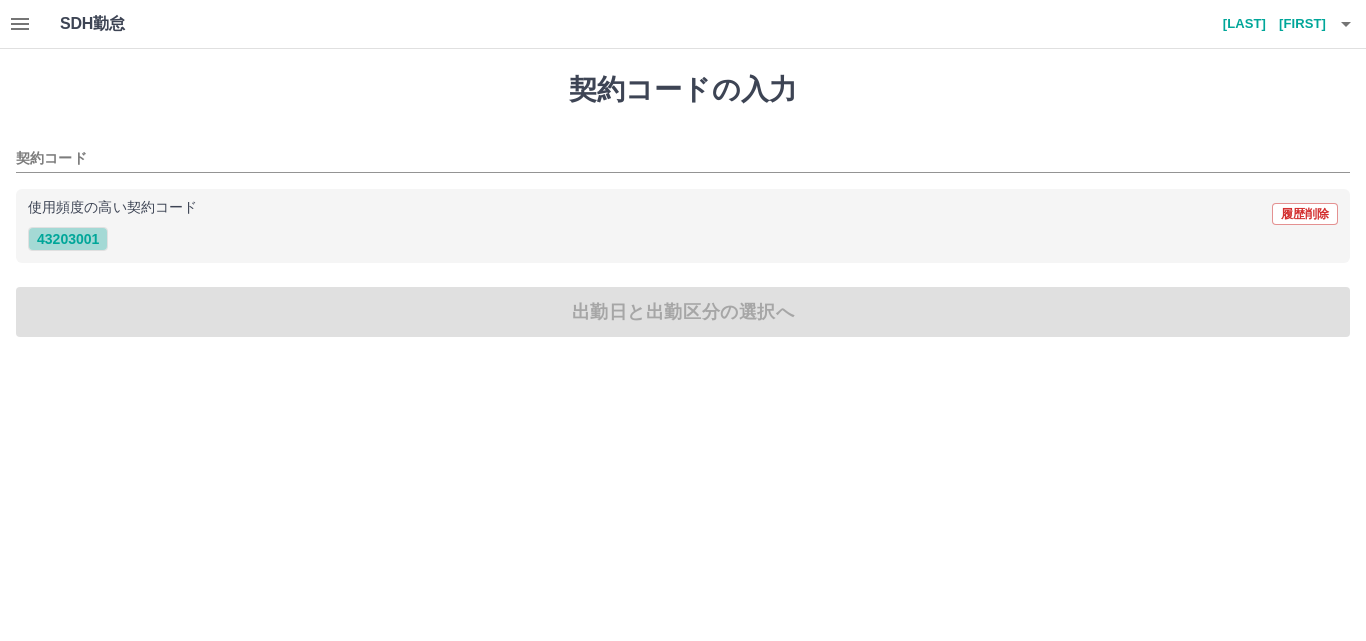 click on "43203001" at bounding box center (68, 239) 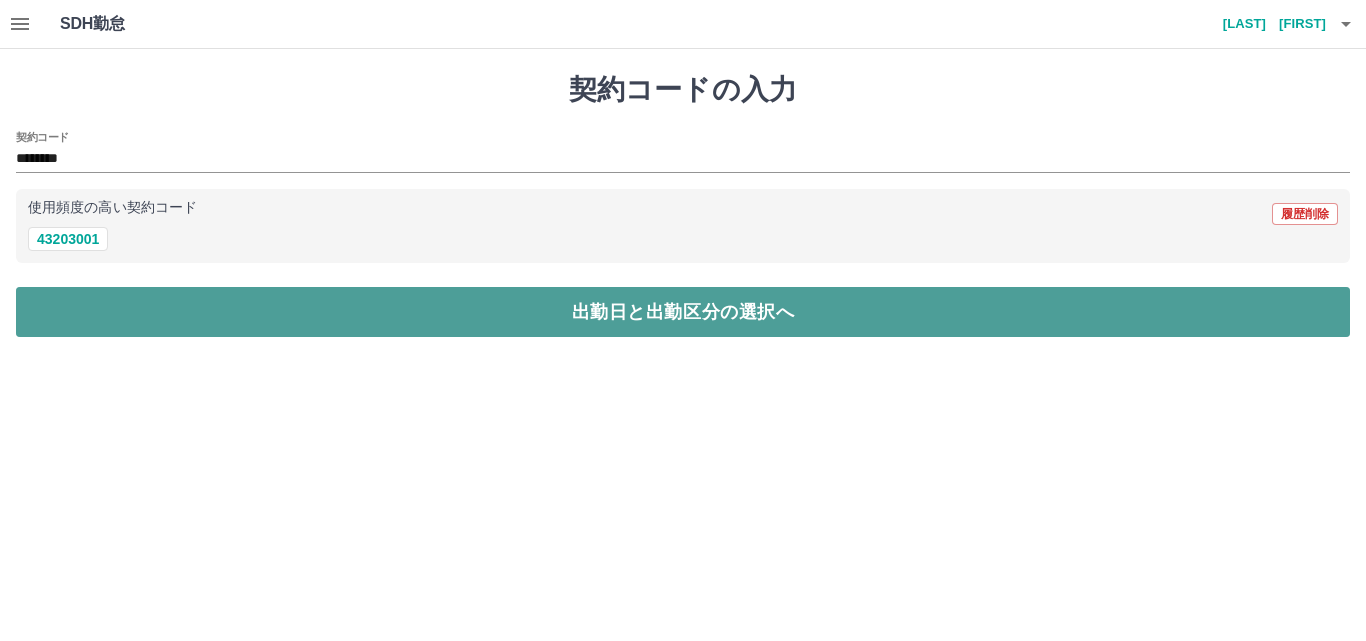click on "出勤日と出勤区分の選択へ" at bounding box center (683, 312) 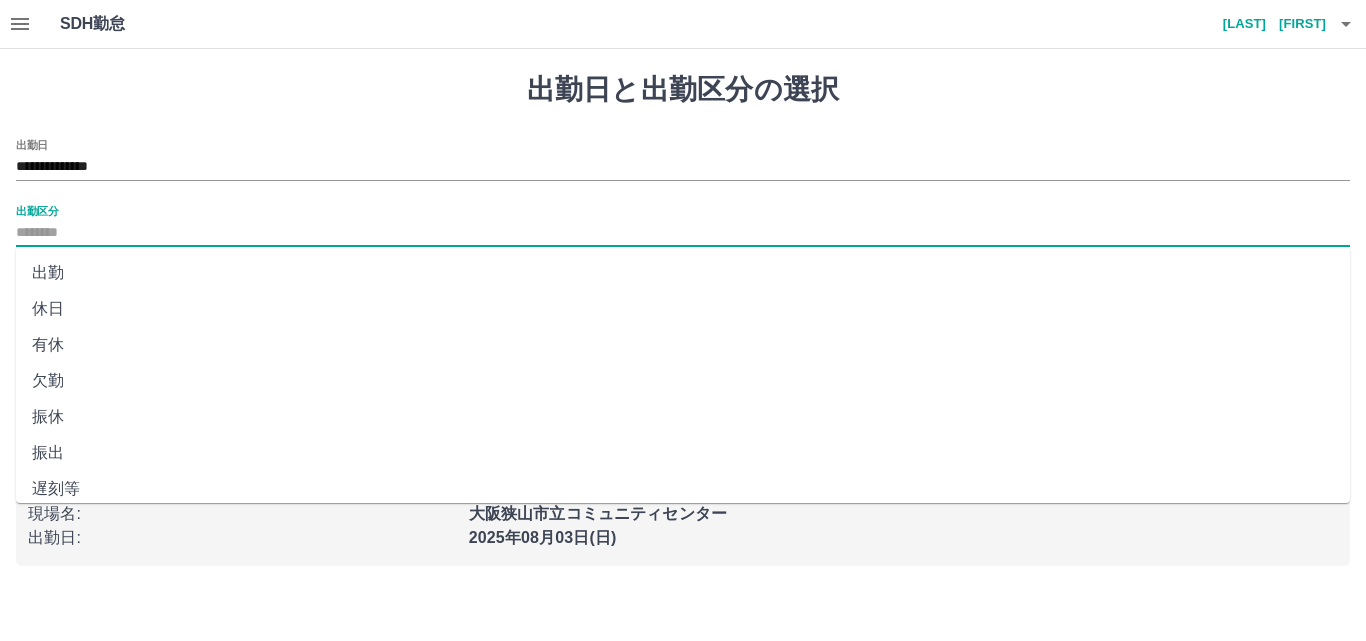 click on "出勤区分" at bounding box center [683, 233] 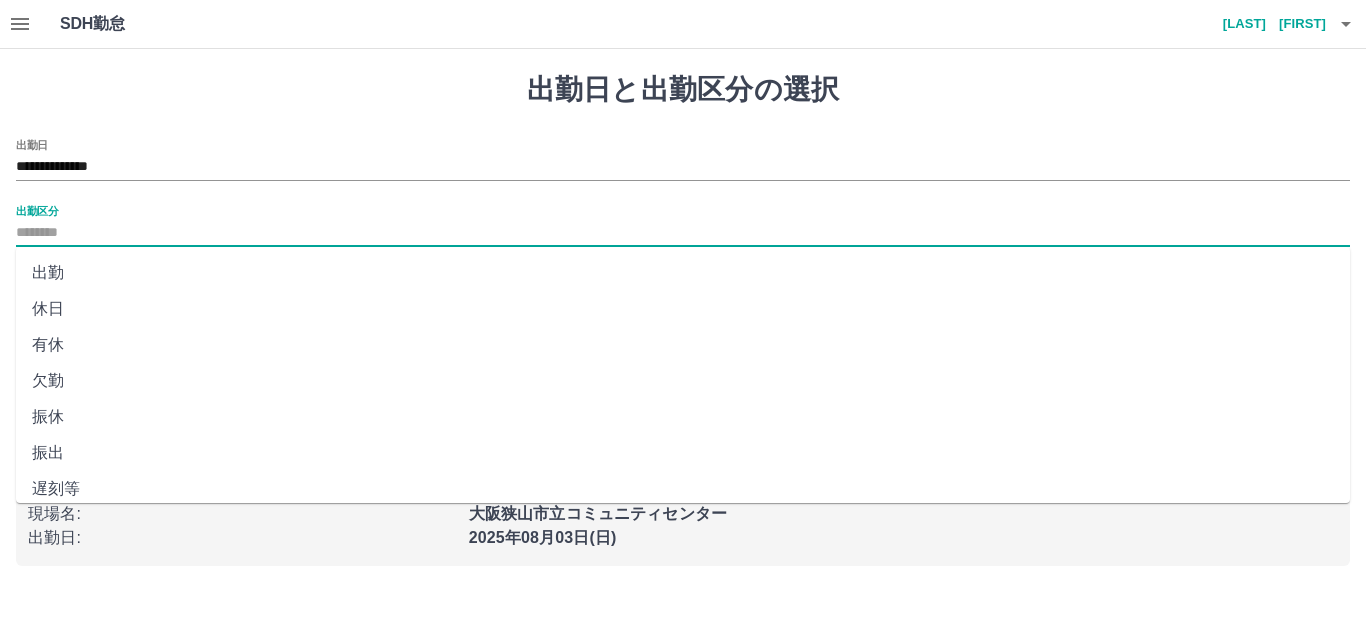 click on "出勤" at bounding box center [683, 273] 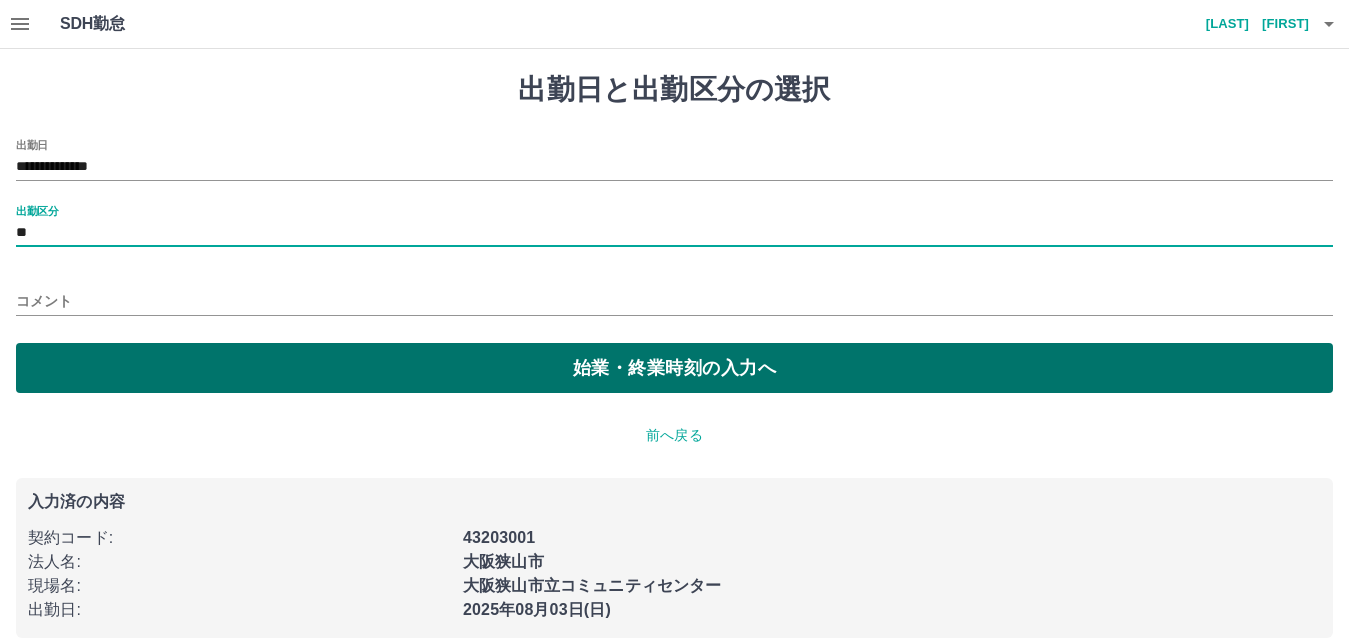 click on "始業・終業時刻の入力へ" at bounding box center (674, 368) 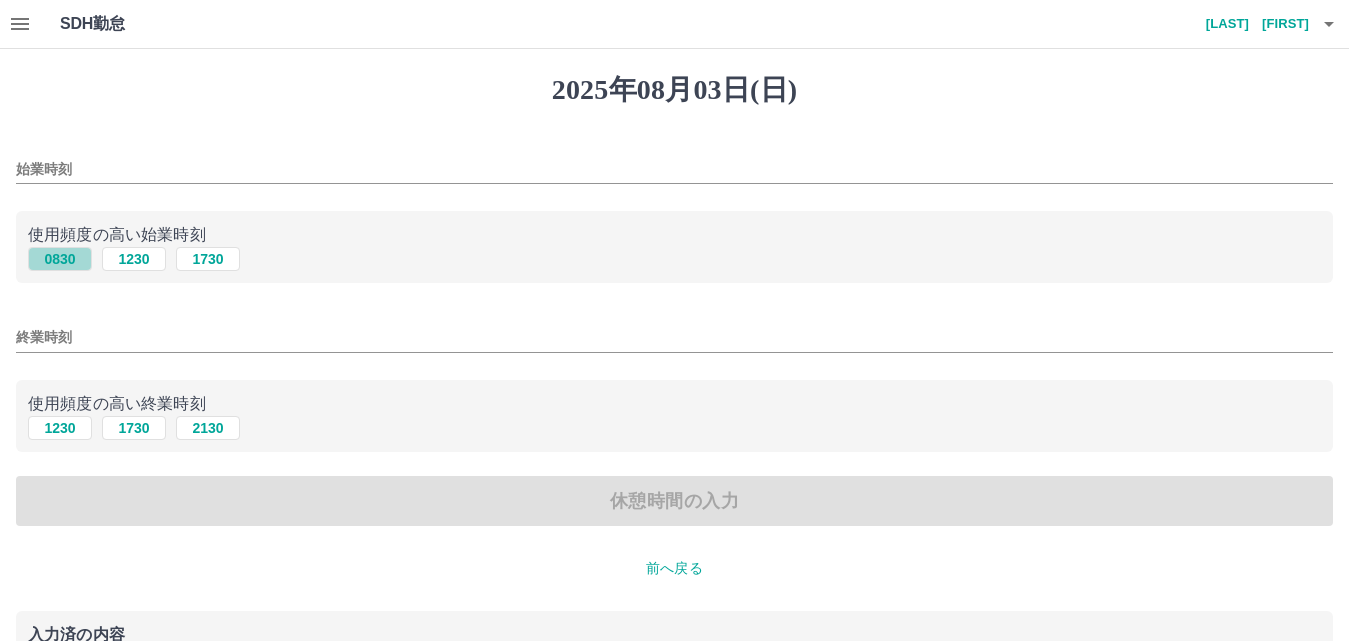 click on "0830" at bounding box center (60, 259) 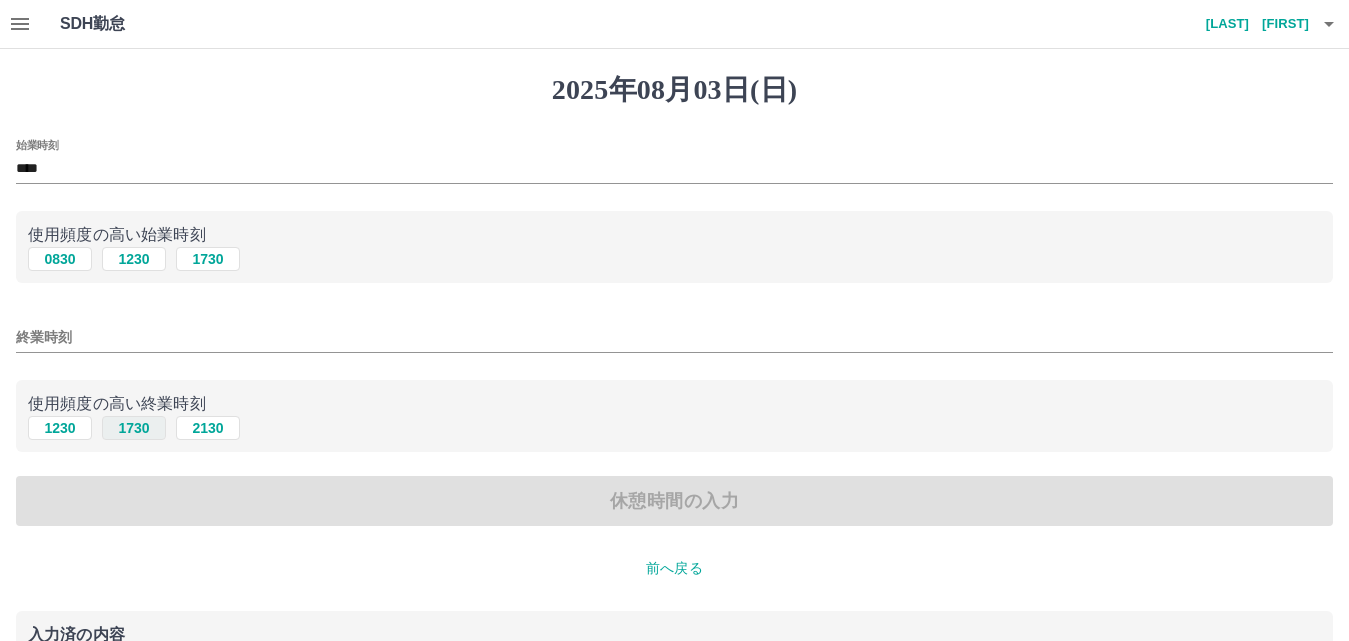 click on "1730" at bounding box center (134, 428) 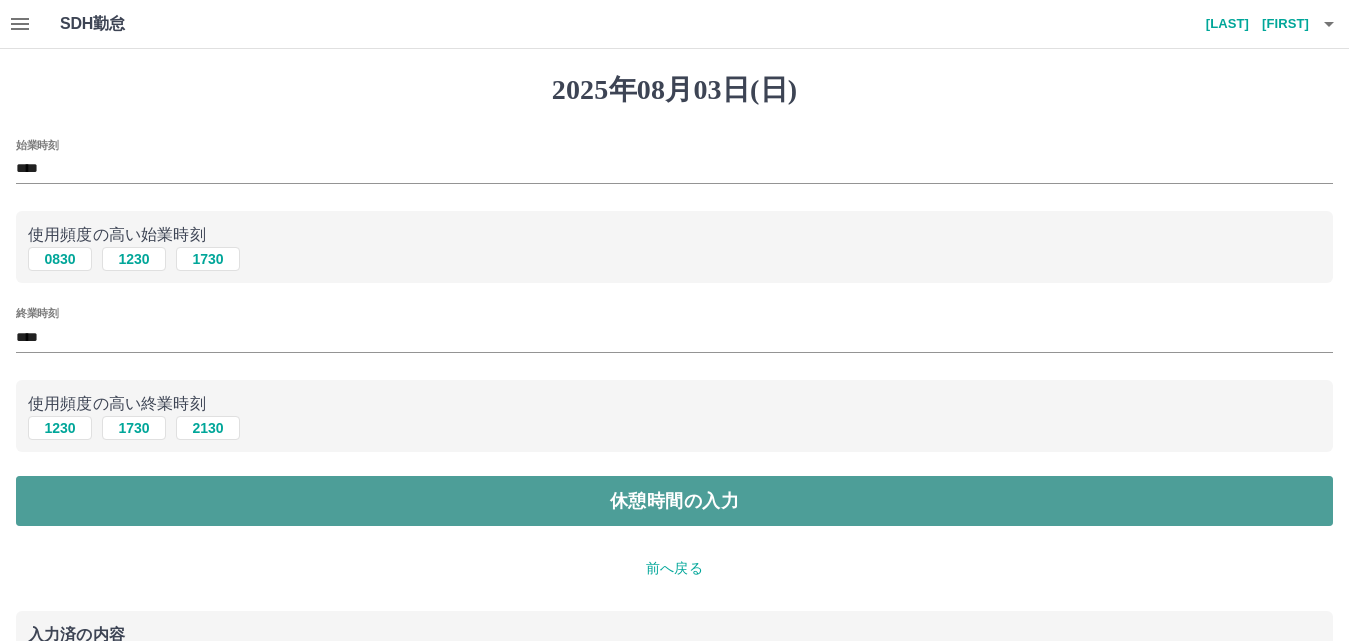 click on "休憩時間の入力" at bounding box center (674, 501) 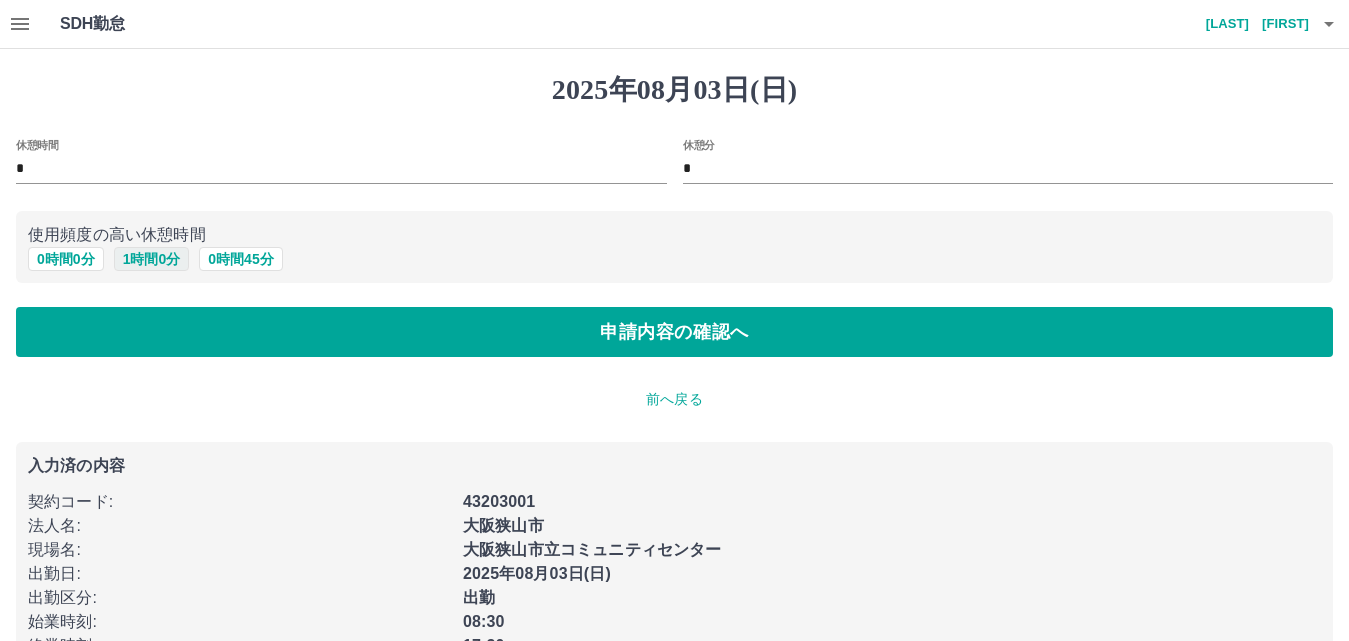 click on "1 時間 0 分" at bounding box center [152, 259] 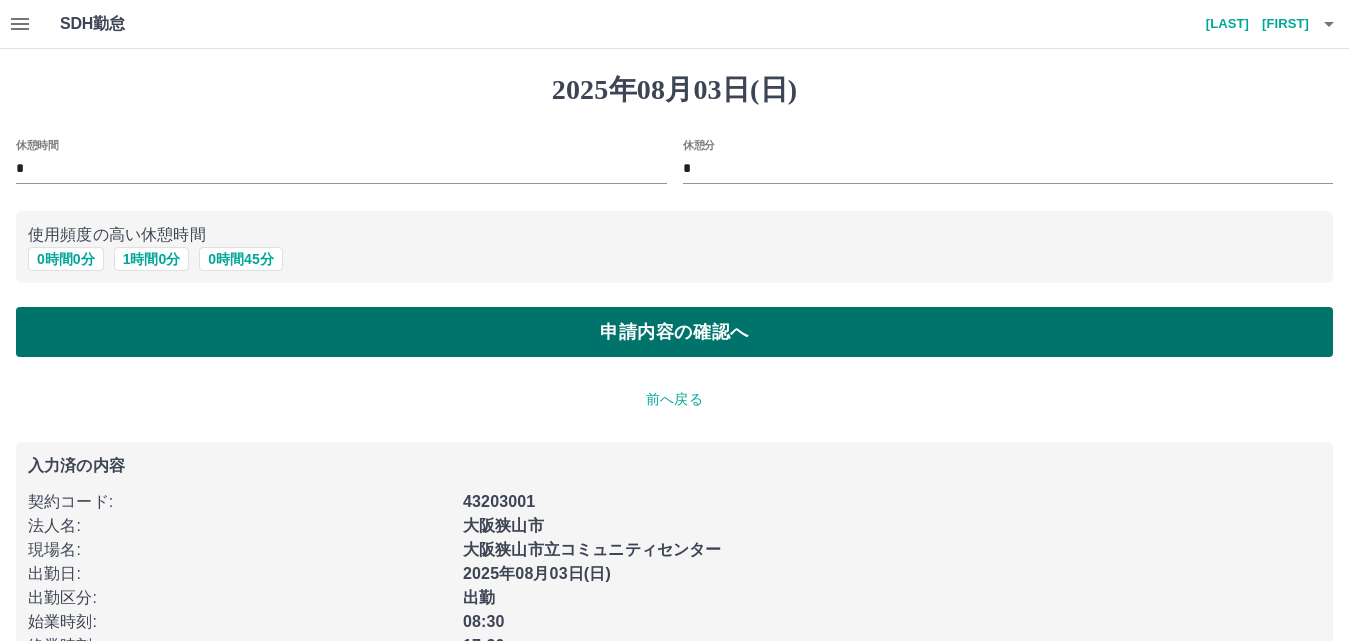 click on "申請内容の確認へ" at bounding box center [674, 332] 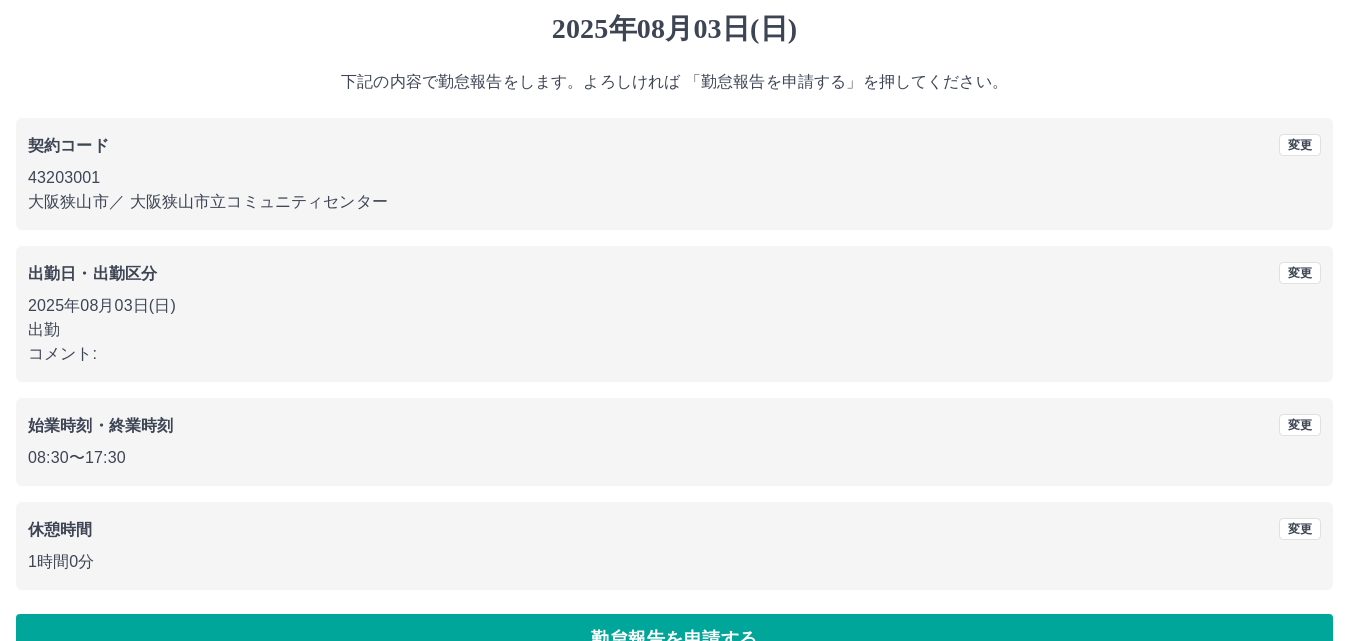scroll, scrollTop: 108, scrollLeft: 0, axis: vertical 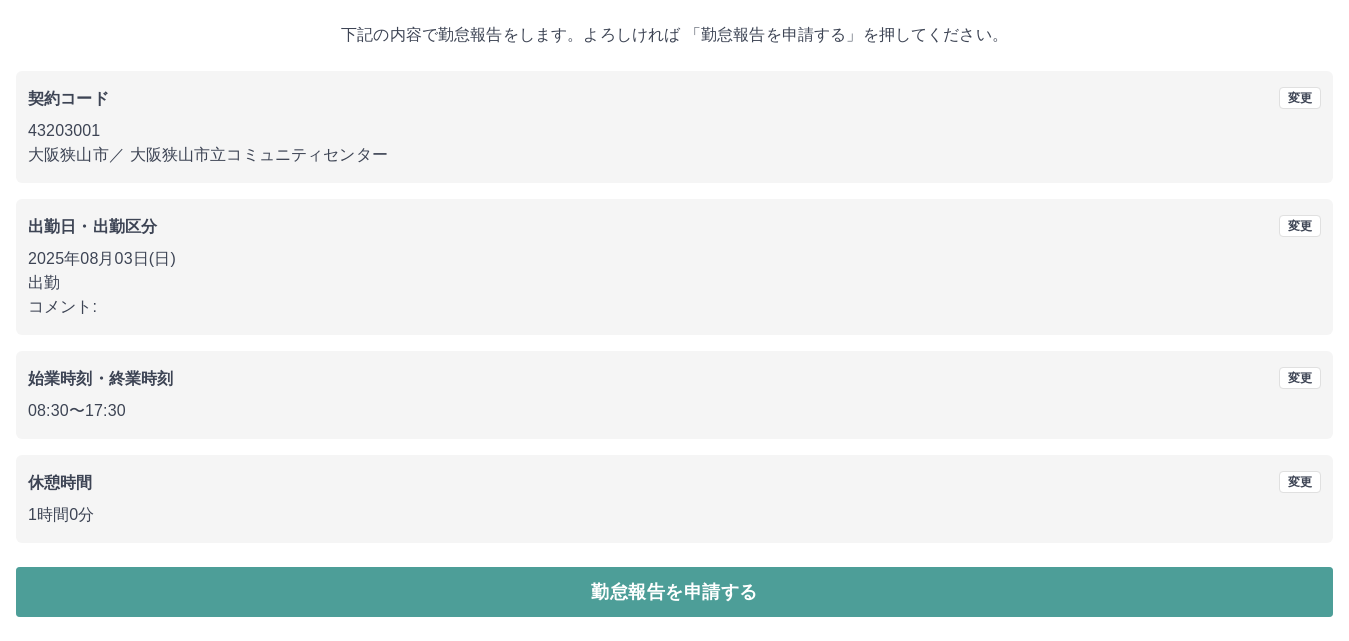 click on "勤怠報告を申請する" at bounding box center [674, 592] 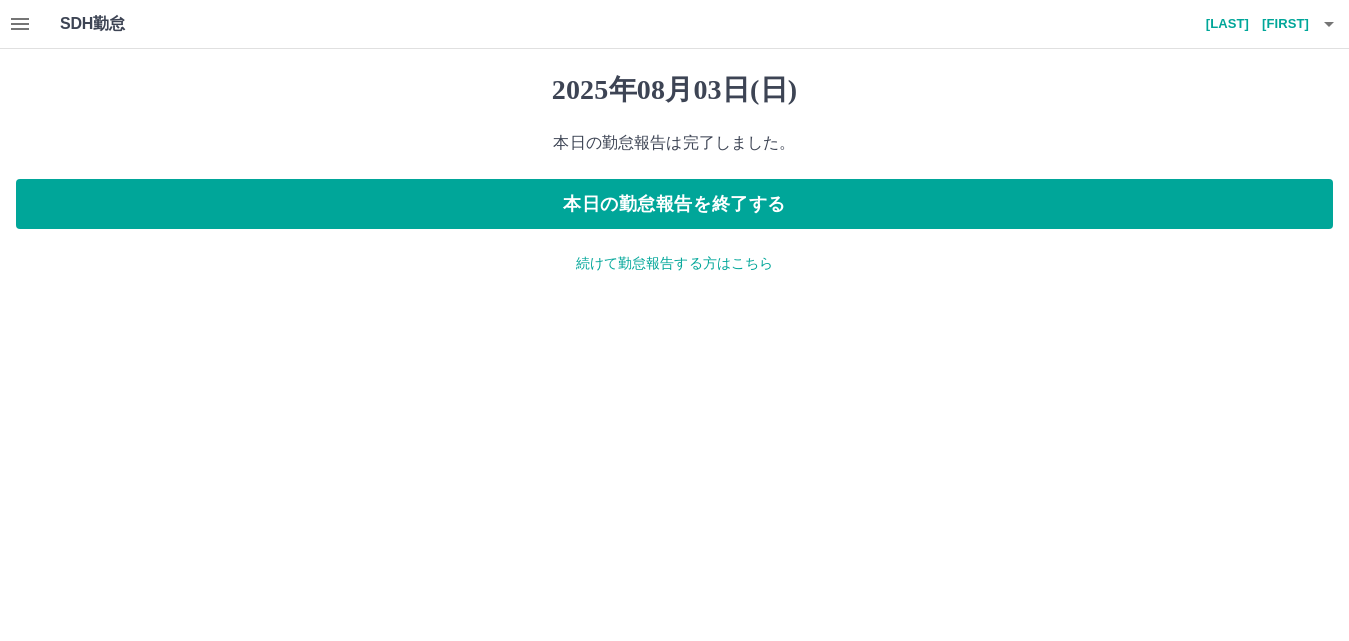 scroll, scrollTop: 0, scrollLeft: 0, axis: both 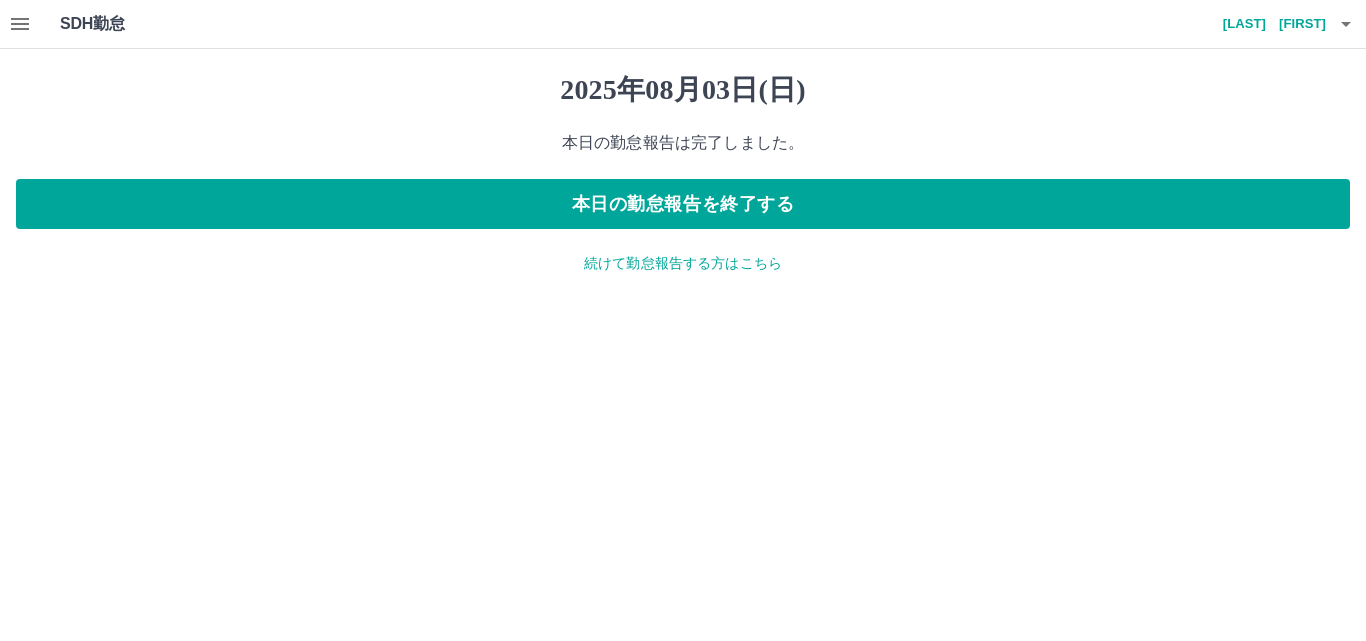 click 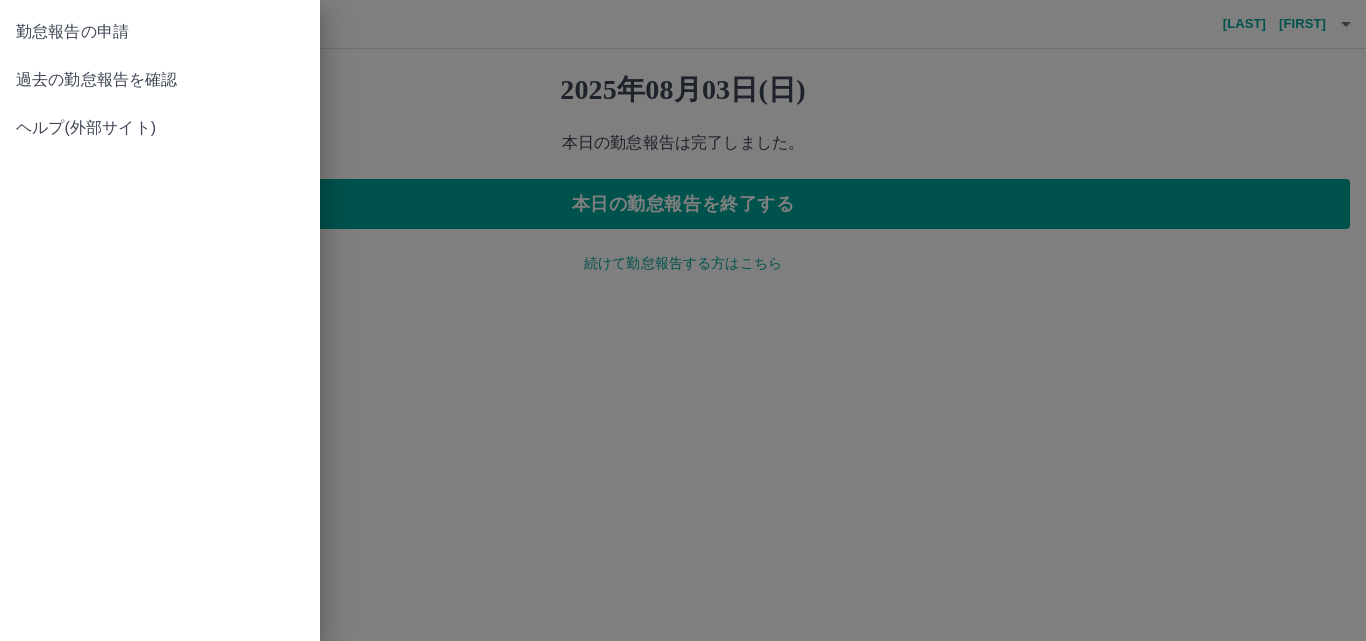click on "勤怠報告の申請" at bounding box center (160, 32) 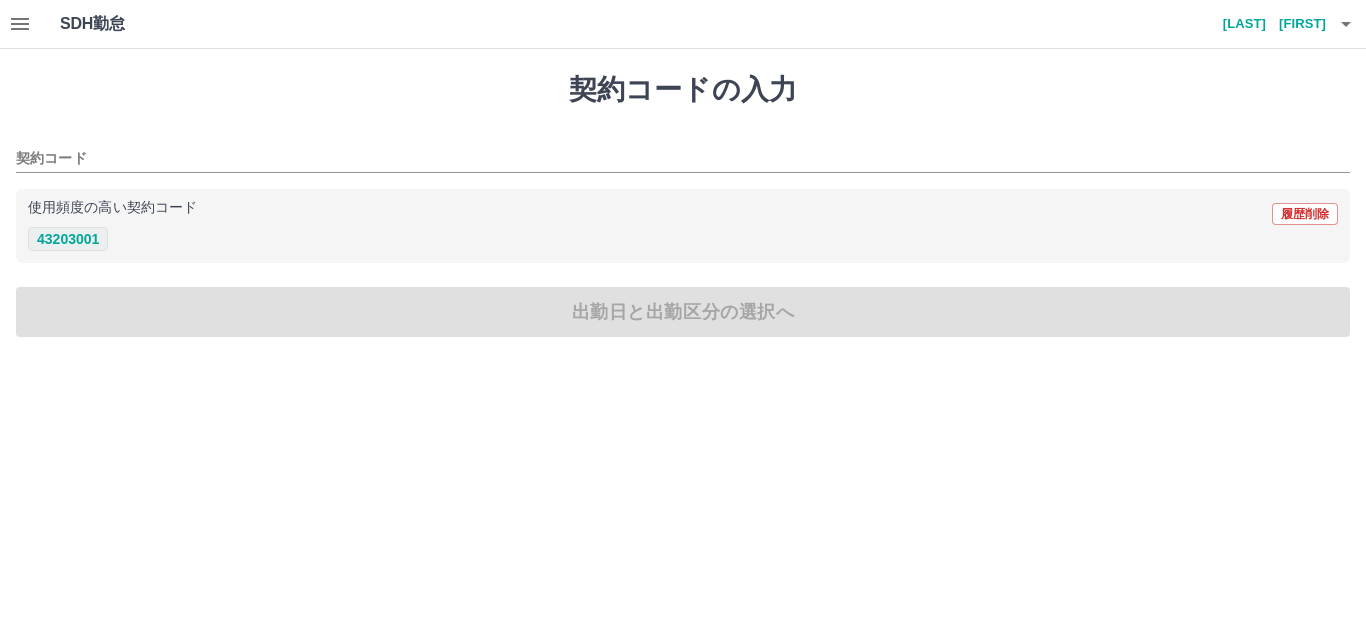 click on "43203001" at bounding box center (68, 239) 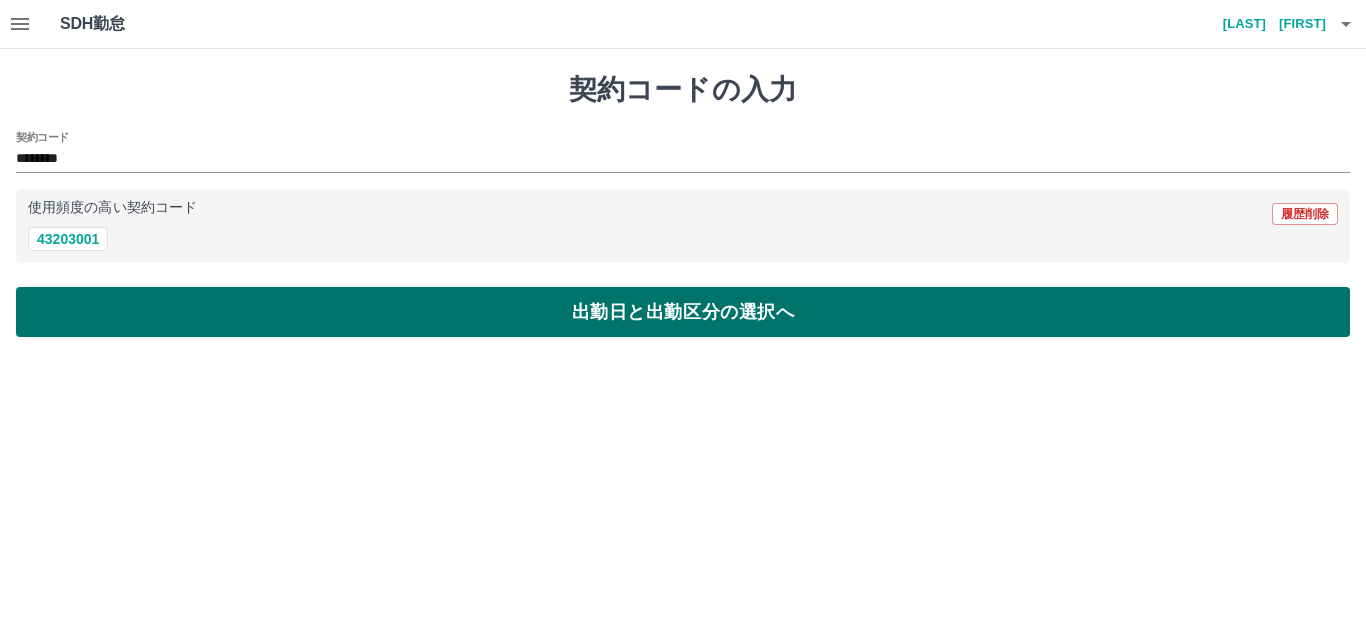 click on "出勤日と出勤区分の選択へ" at bounding box center [683, 312] 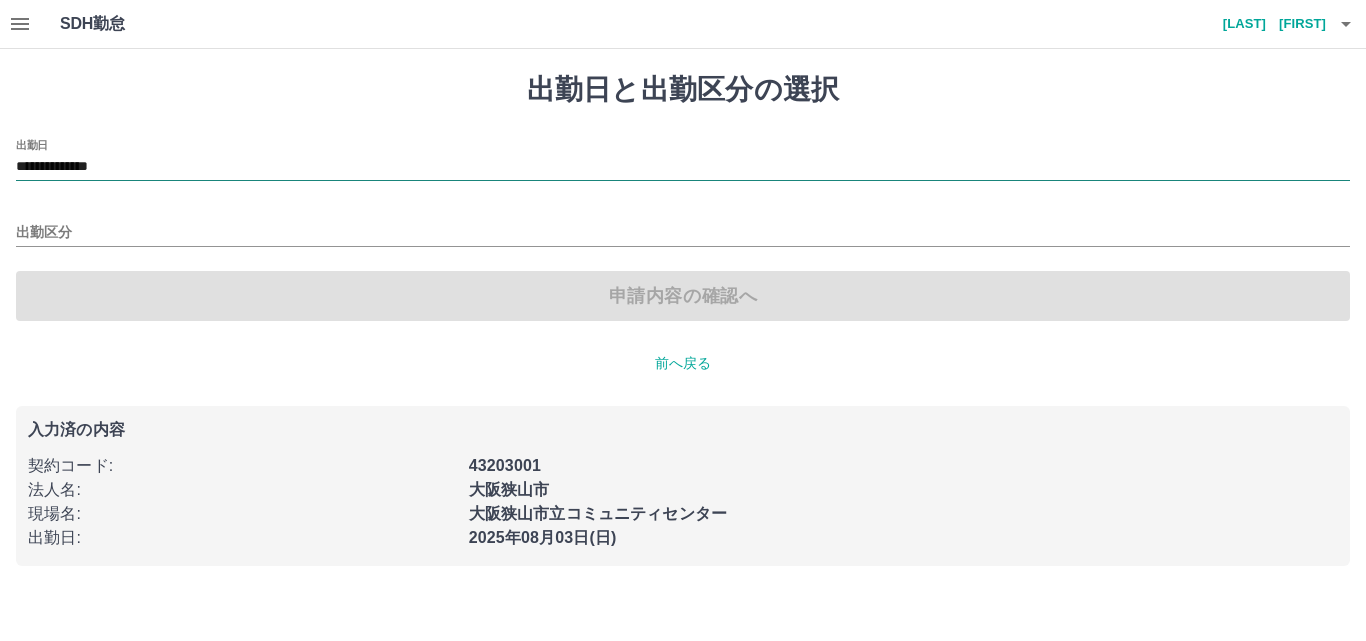 click on "**********" at bounding box center (683, 167) 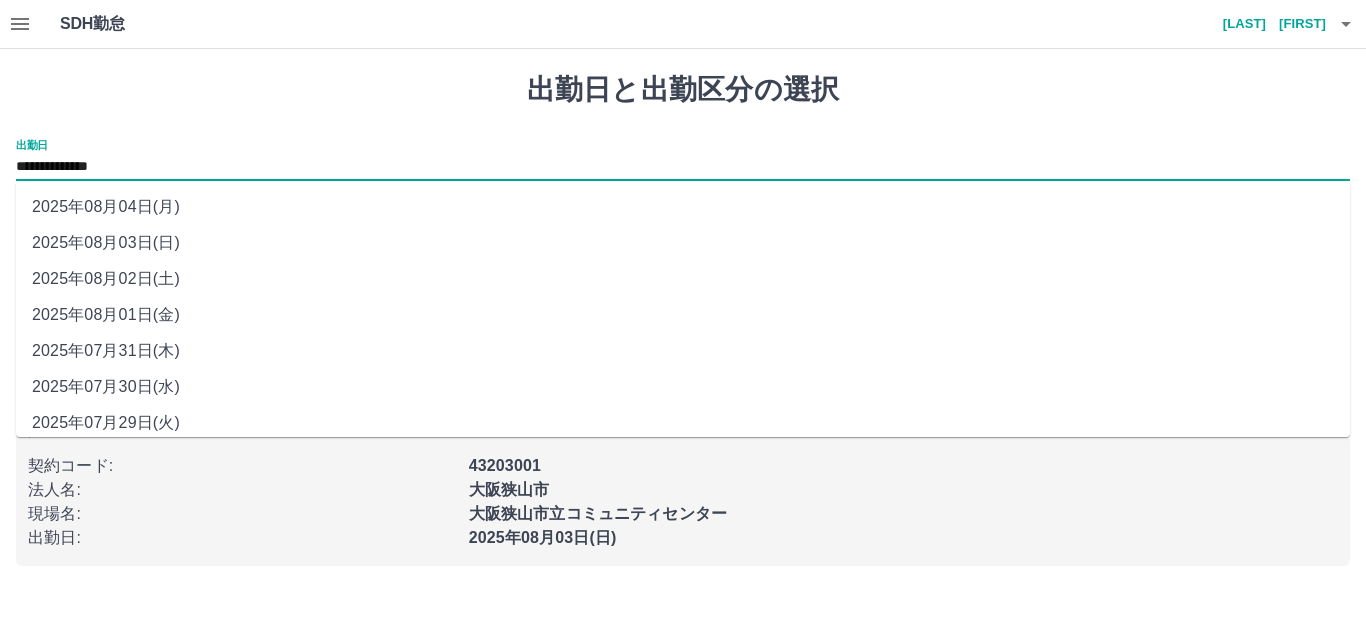 click on "2025年08月01日(金)" at bounding box center [683, 315] 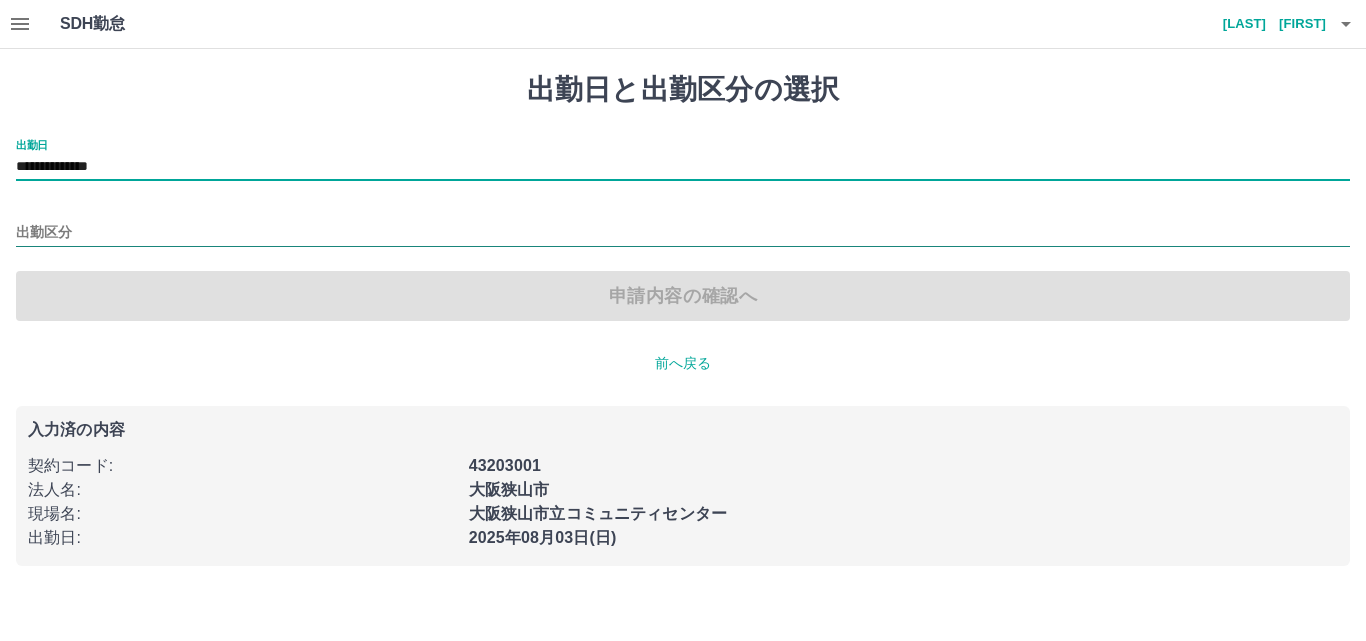 click on "出勤区分" at bounding box center [683, 233] 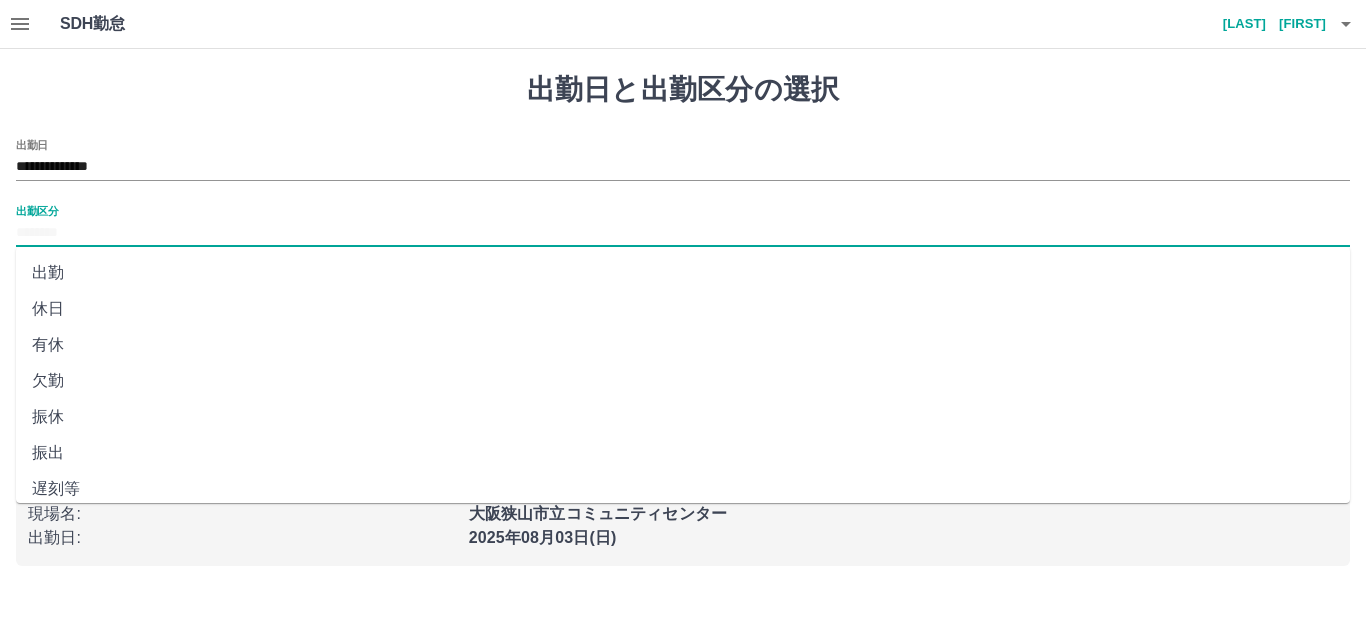 click on "出勤" at bounding box center [683, 273] 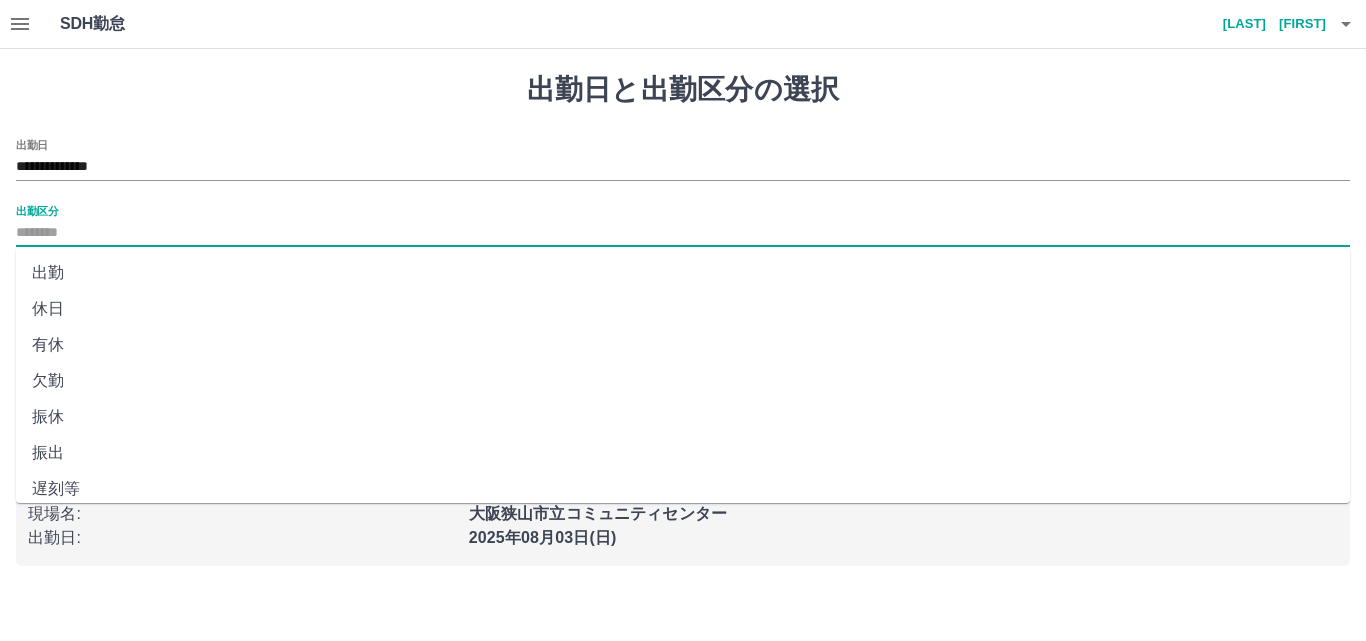 type on "**" 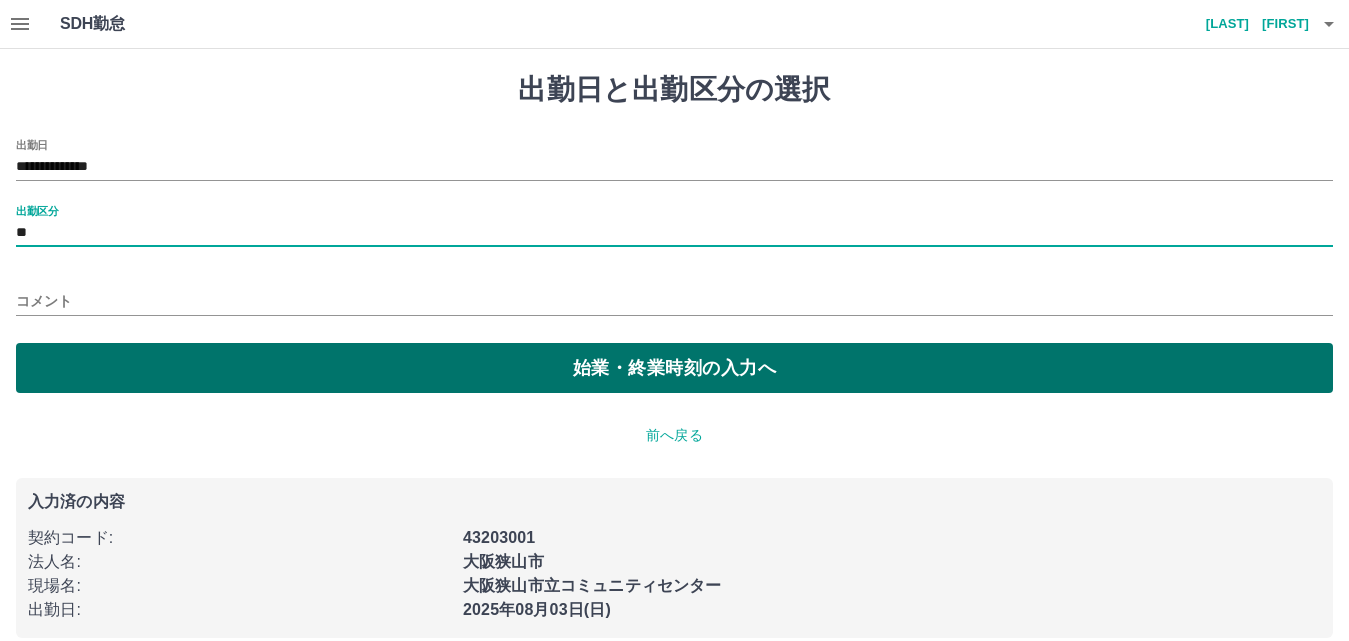click on "始業・終業時刻の入力へ" at bounding box center (674, 368) 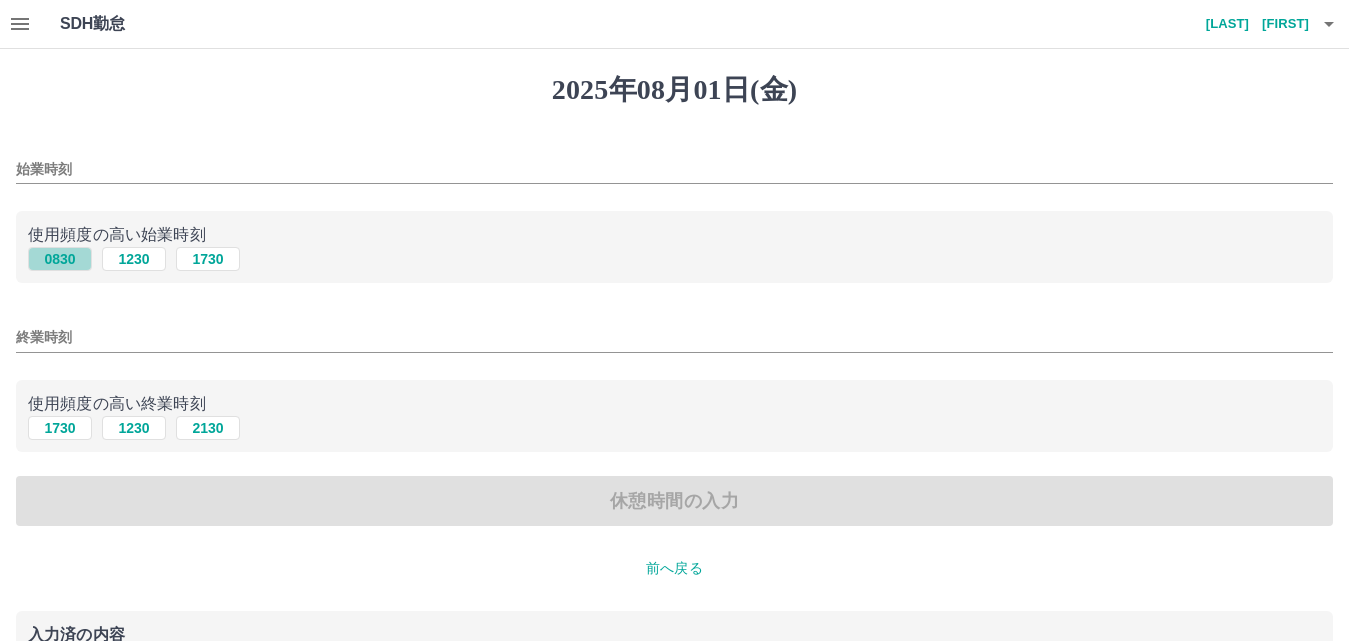 click on "0830" at bounding box center (60, 259) 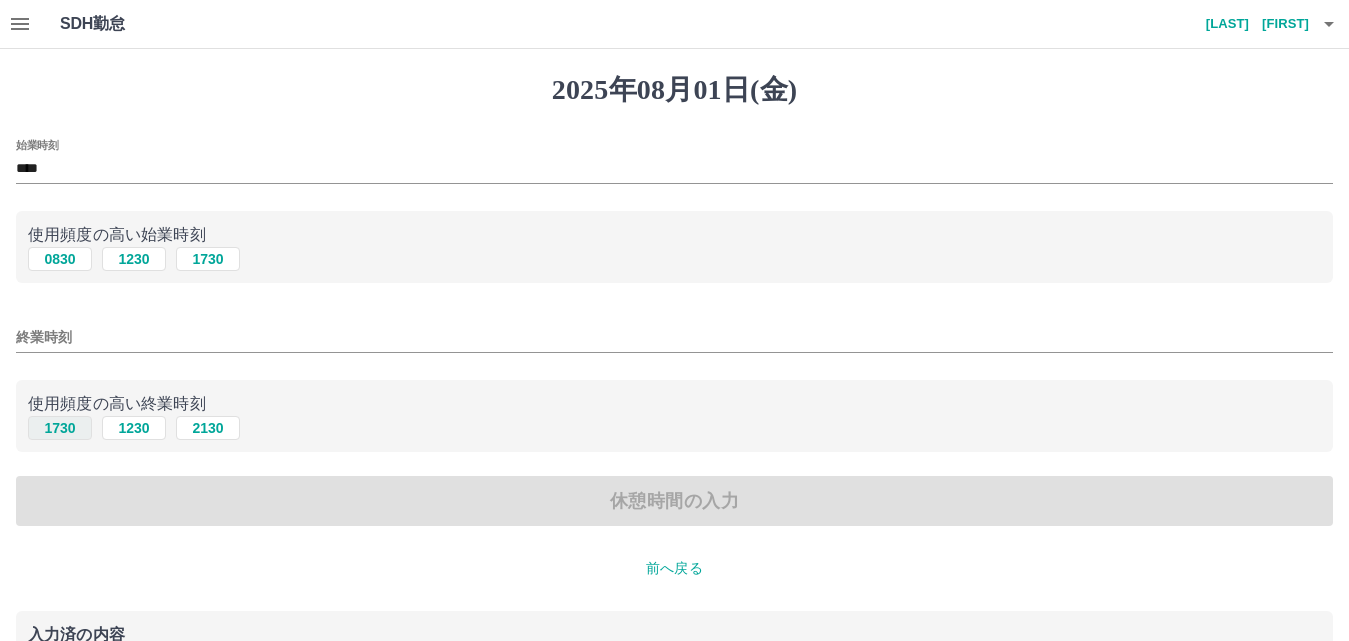 click on "1730" at bounding box center [60, 428] 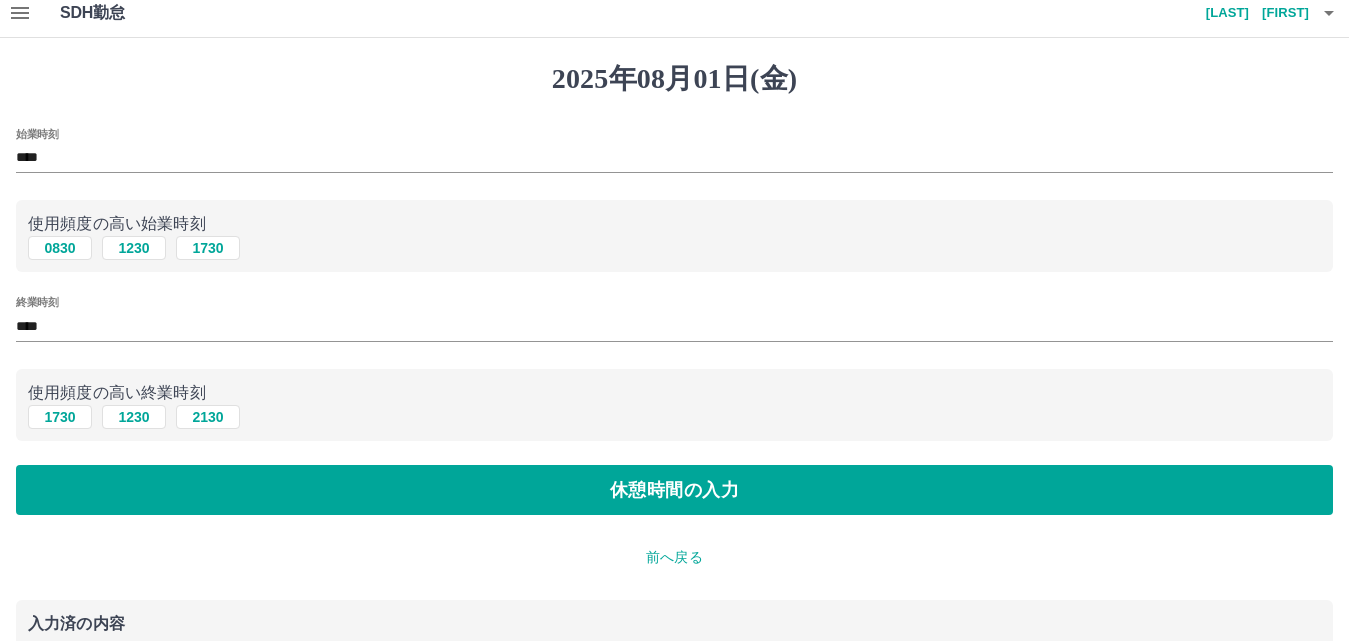 scroll, scrollTop: 0, scrollLeft: 0, axis: both 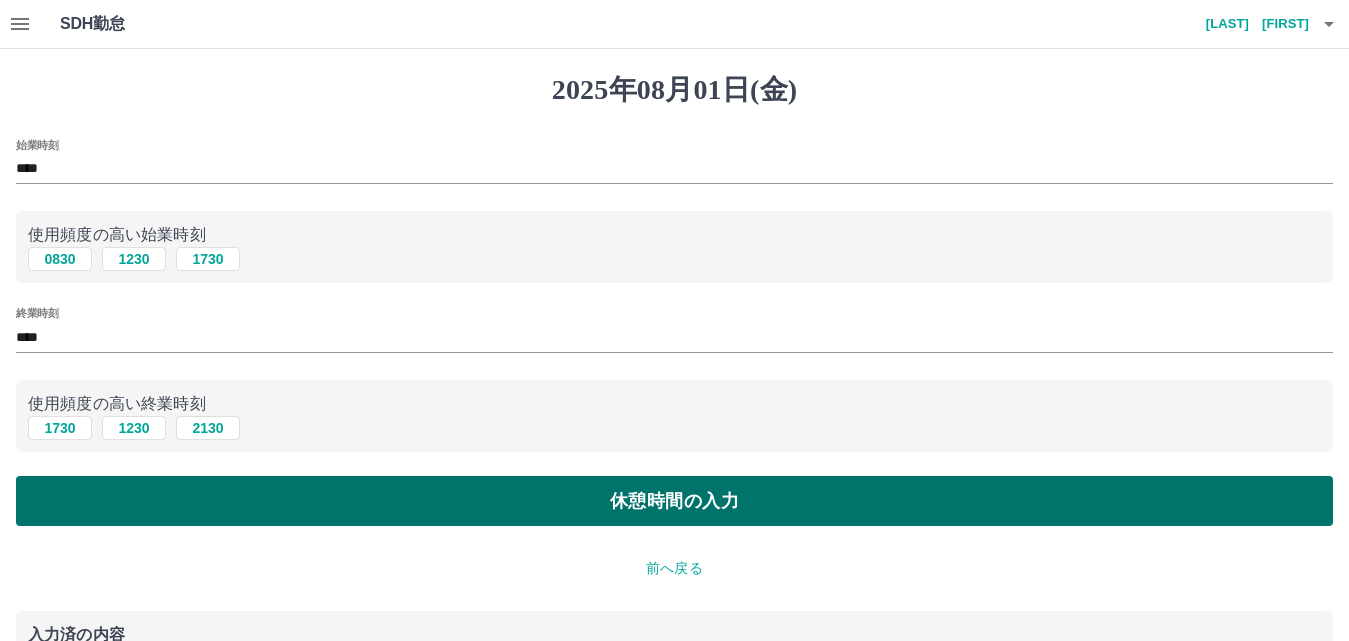 click on "休憩時間の入力" at bounding box center (674, 501) 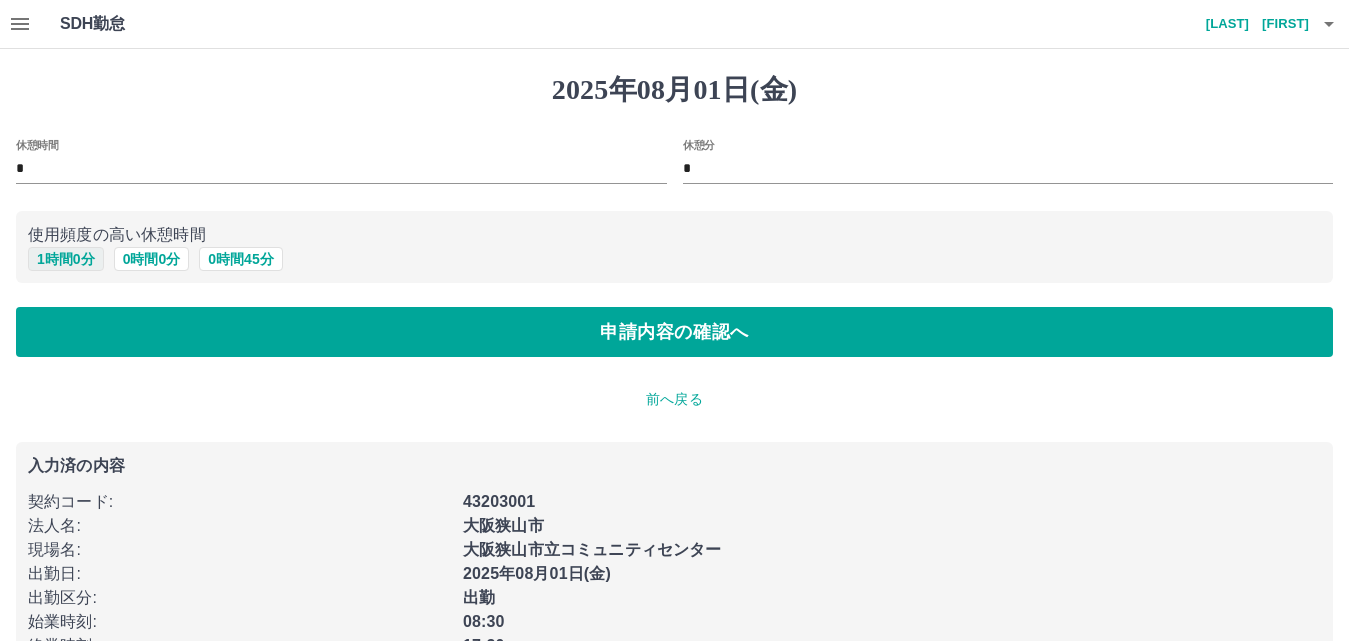 click on "1 時間 0 分" at bounding box center (66, 259) 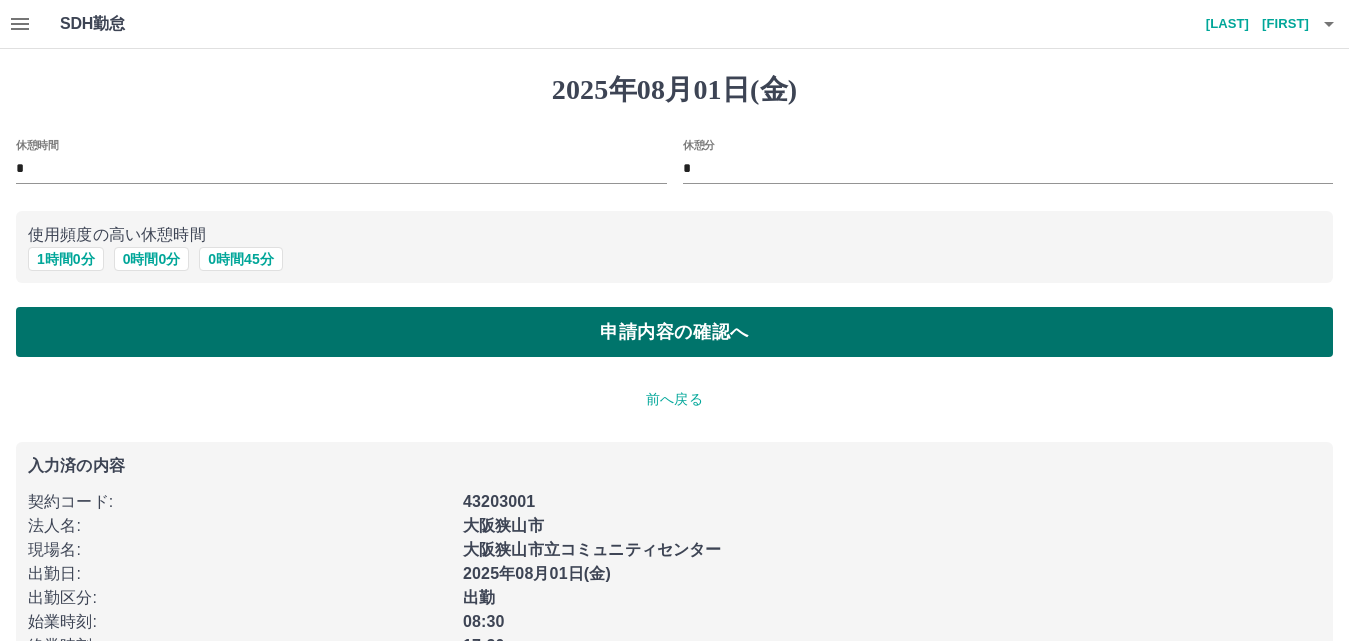click on "申請内容の確認へ" at bounding box center [674, 332] 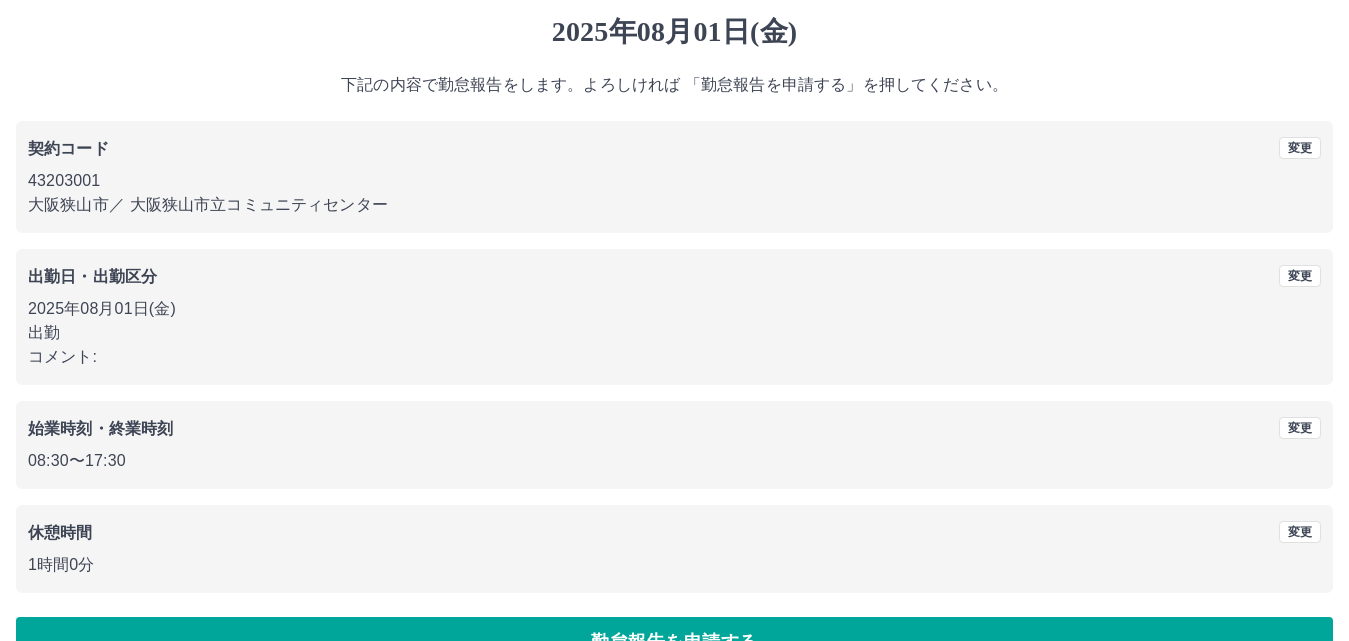 scroll, scrollTop: 108, scrollLeft: 0, axis: vertical 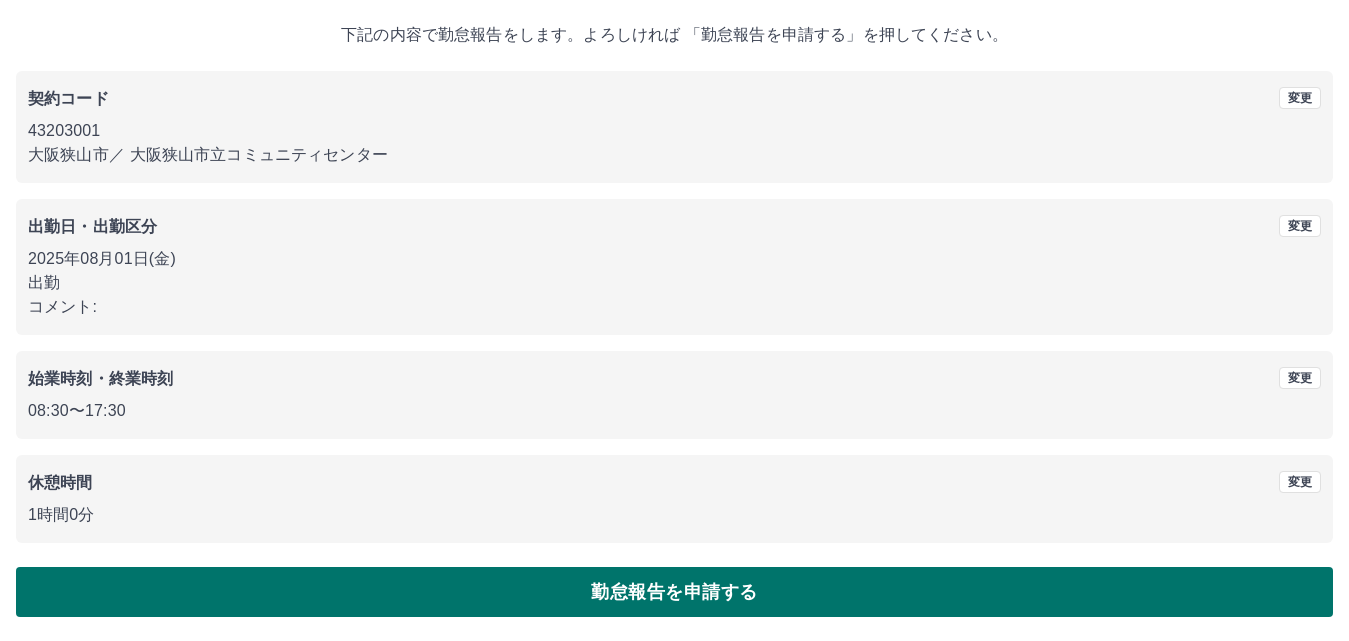 click on "勤怠報告を申請する" at bounding box center [674, 592] 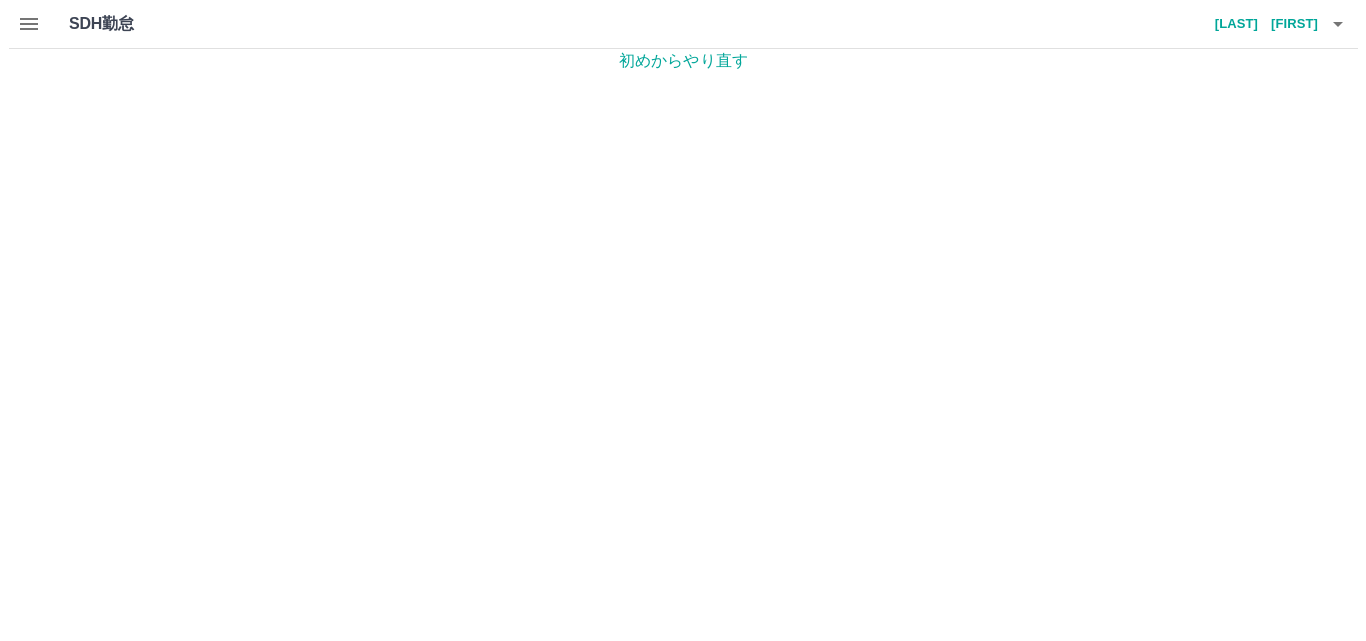 scroll, scrollTop: 0, scrollLeft: 0, axis: both 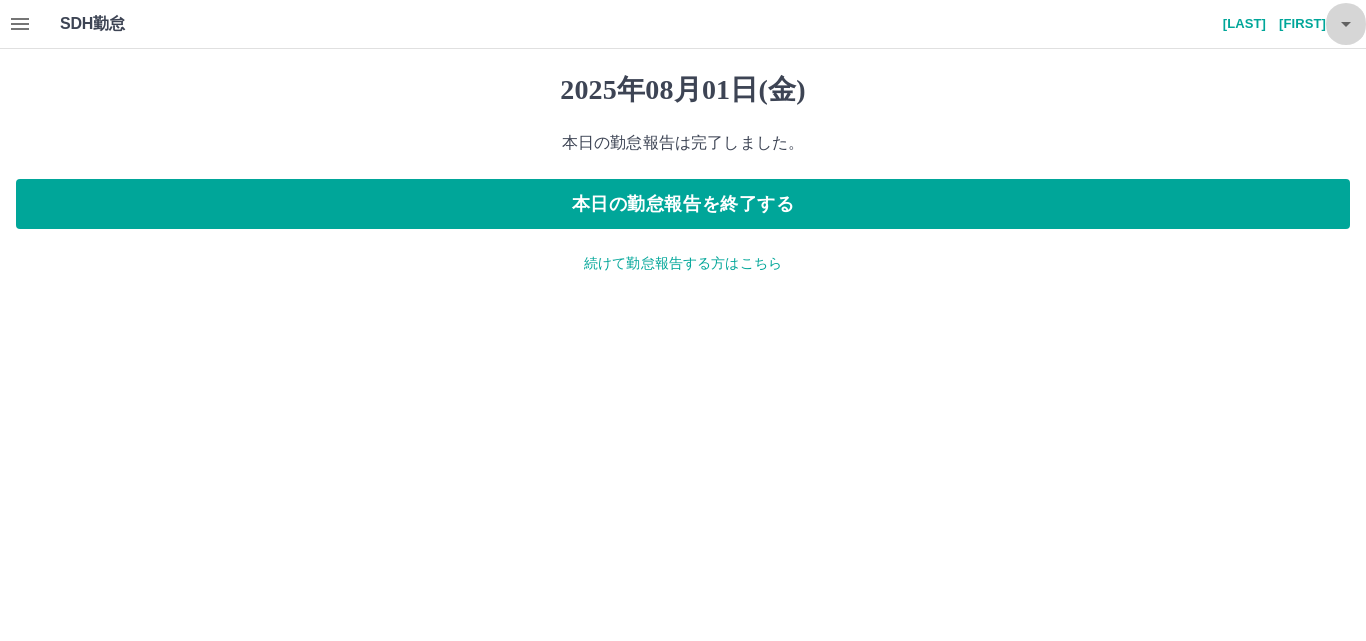 click 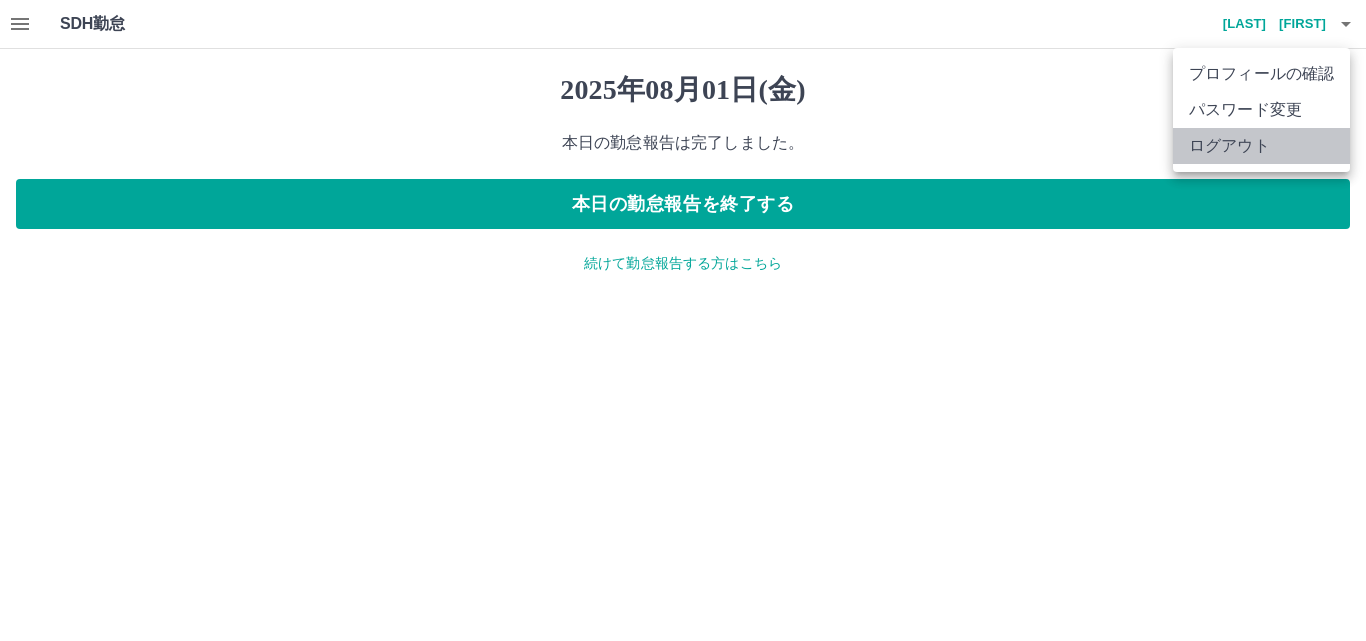 click on "ログアウト" at bounding box center [1261, 146] 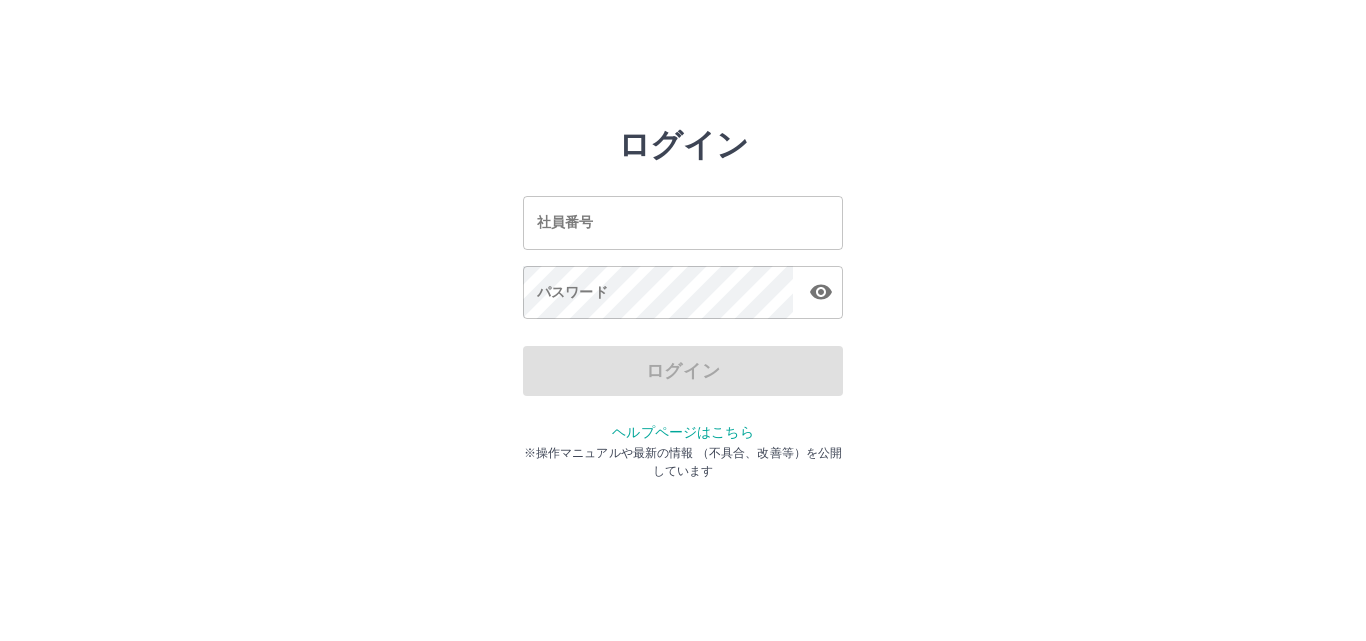 scroll, scrollTop: 0, scrollLeft: 0, axis: both 